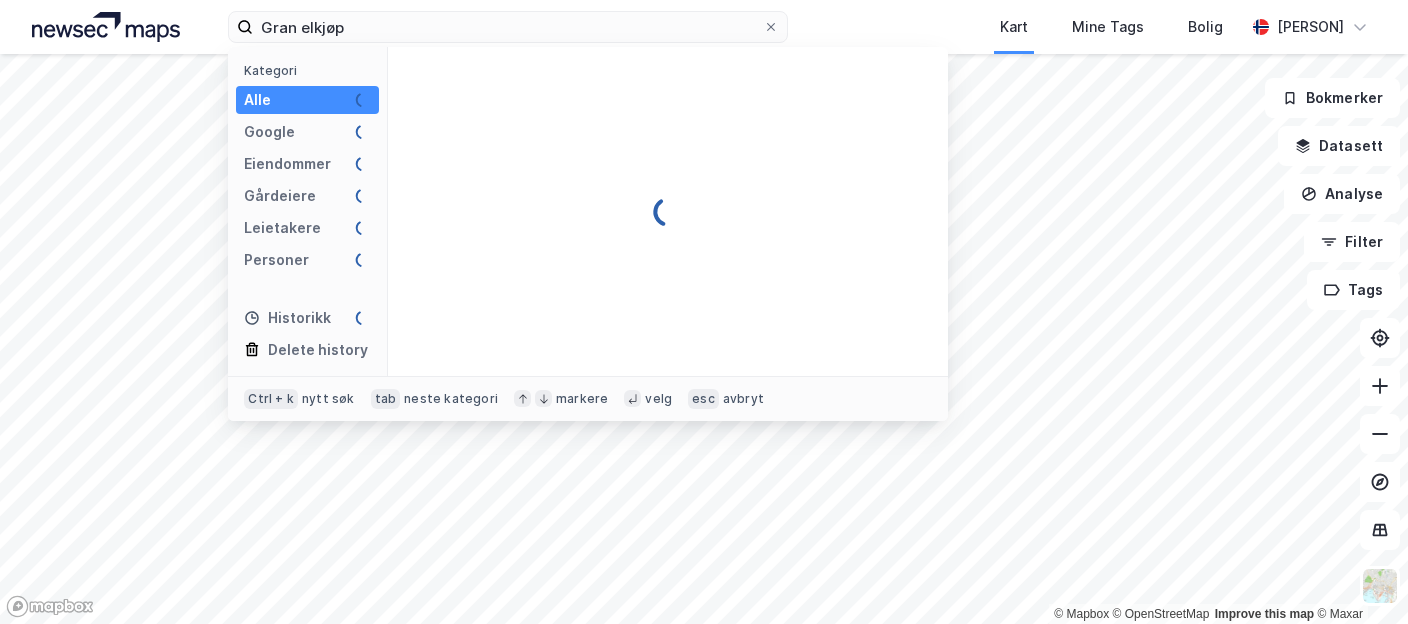 scroll, scrollTop: 0, scrollLeft: 0, axis: both 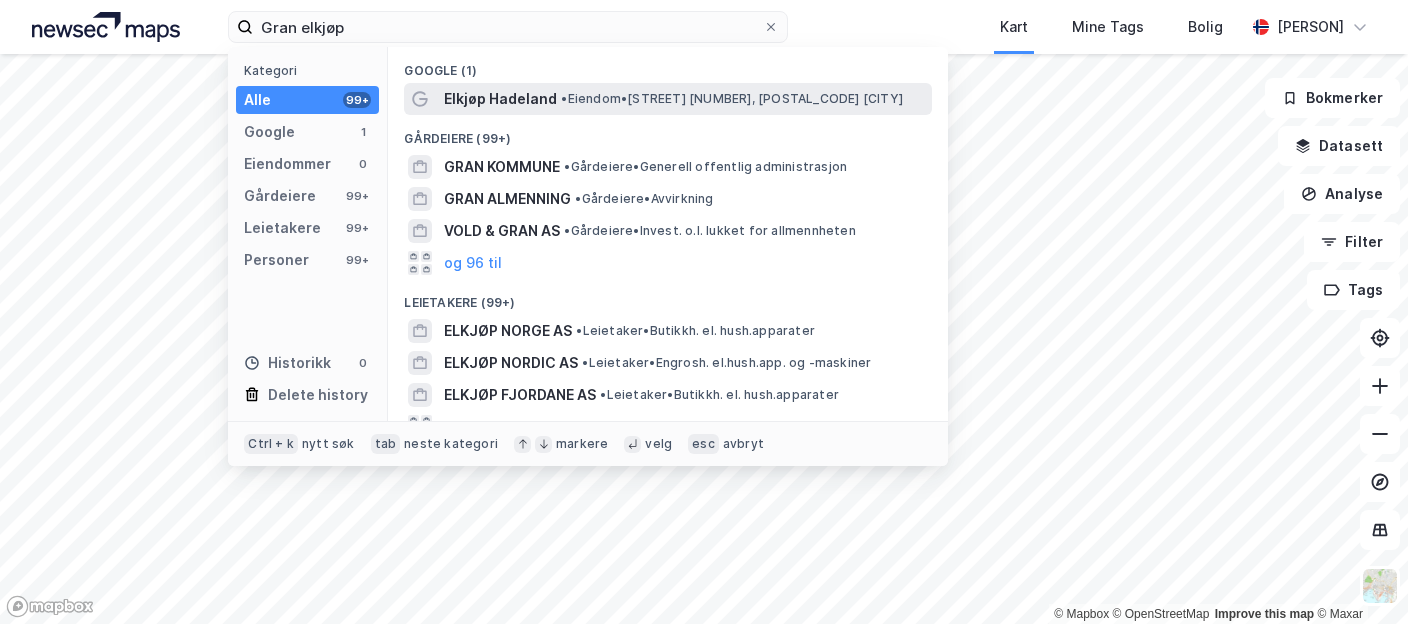click on "•  Eiendom  •  [STREET] [NUMBER], [POSTAL_CODE] [CITY]" at bounding box center [732, 99] 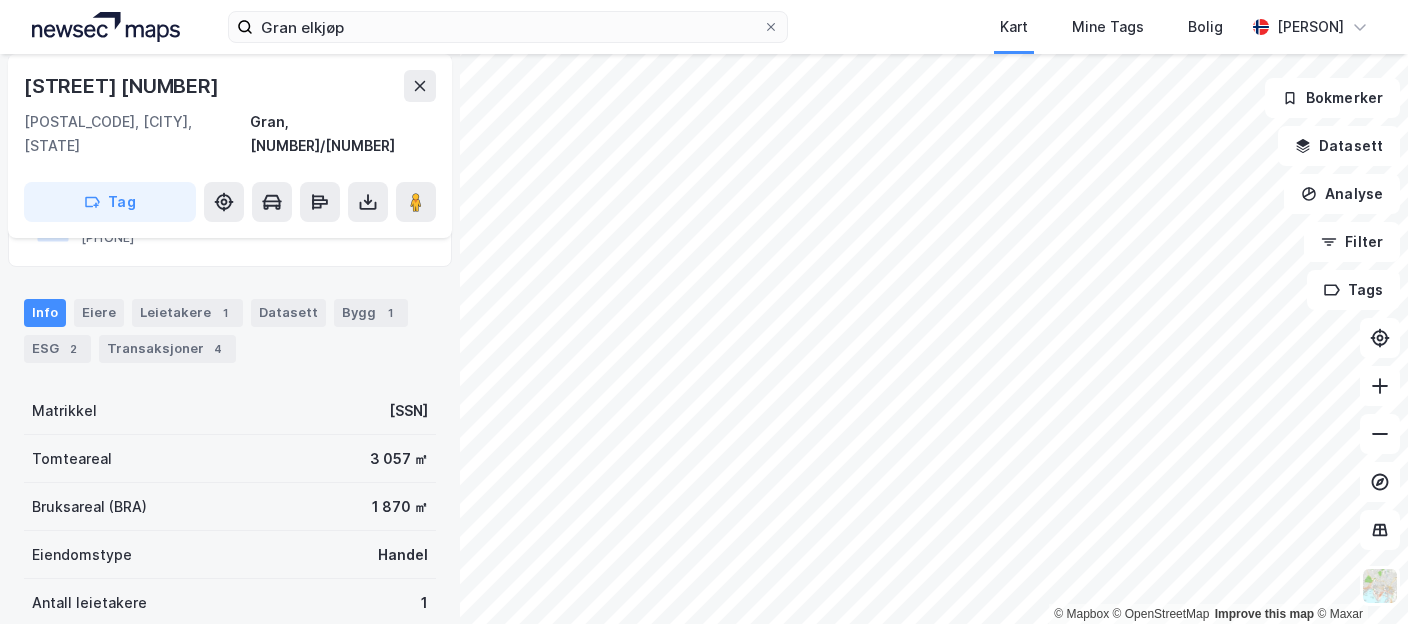 scroll, scrollTop: 205, scrollLeft: 0, axis: vertical 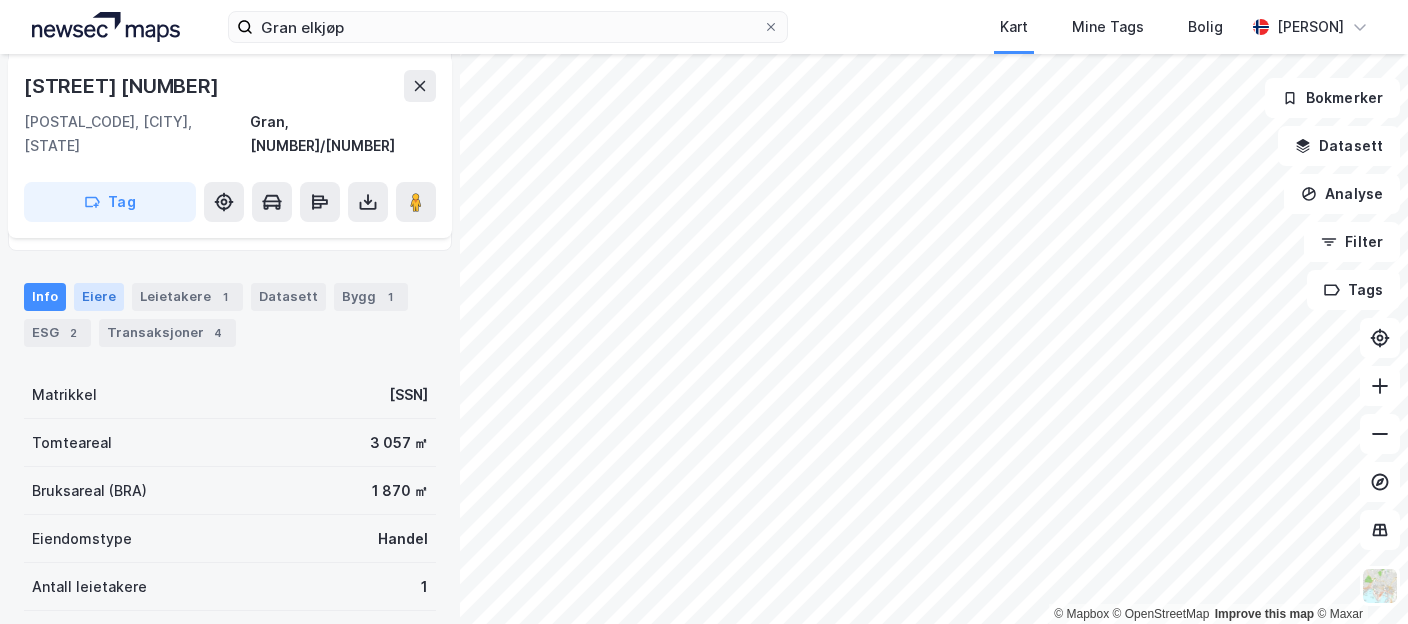 click on "Eiere" at bounding box center (99, 297) 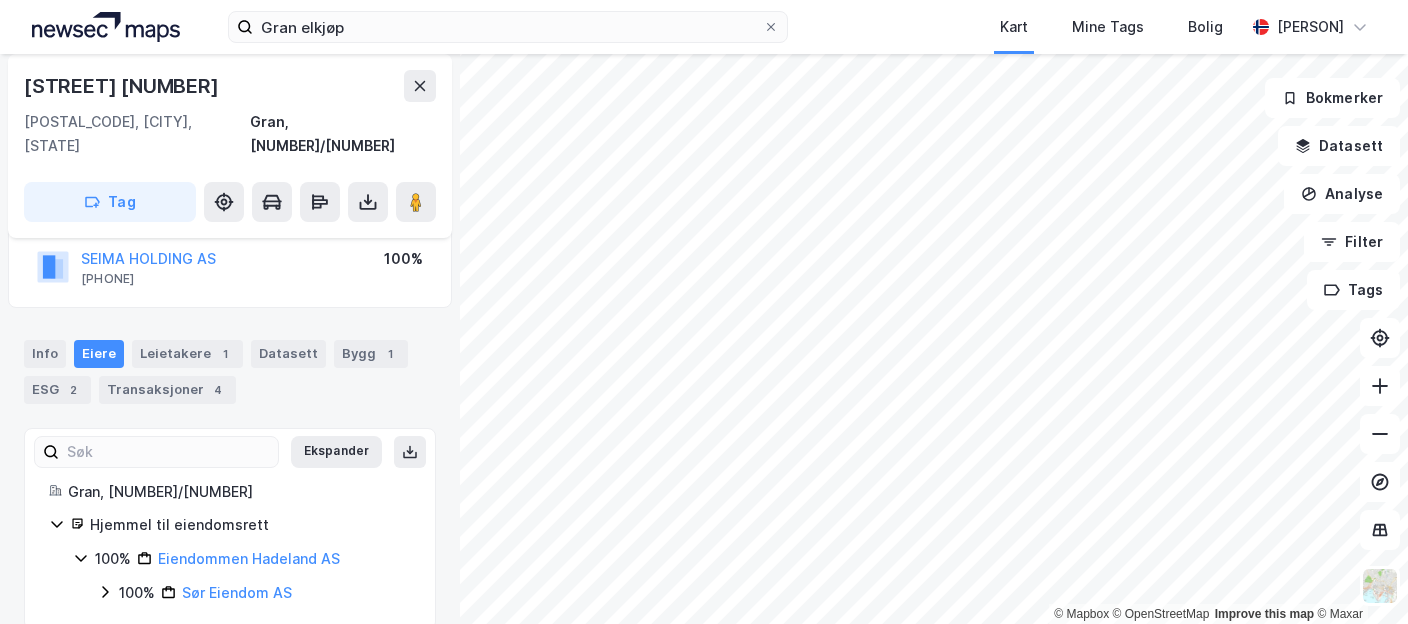 scroll, scrollTop: 154, scrollLeft: 0, axis: vertical 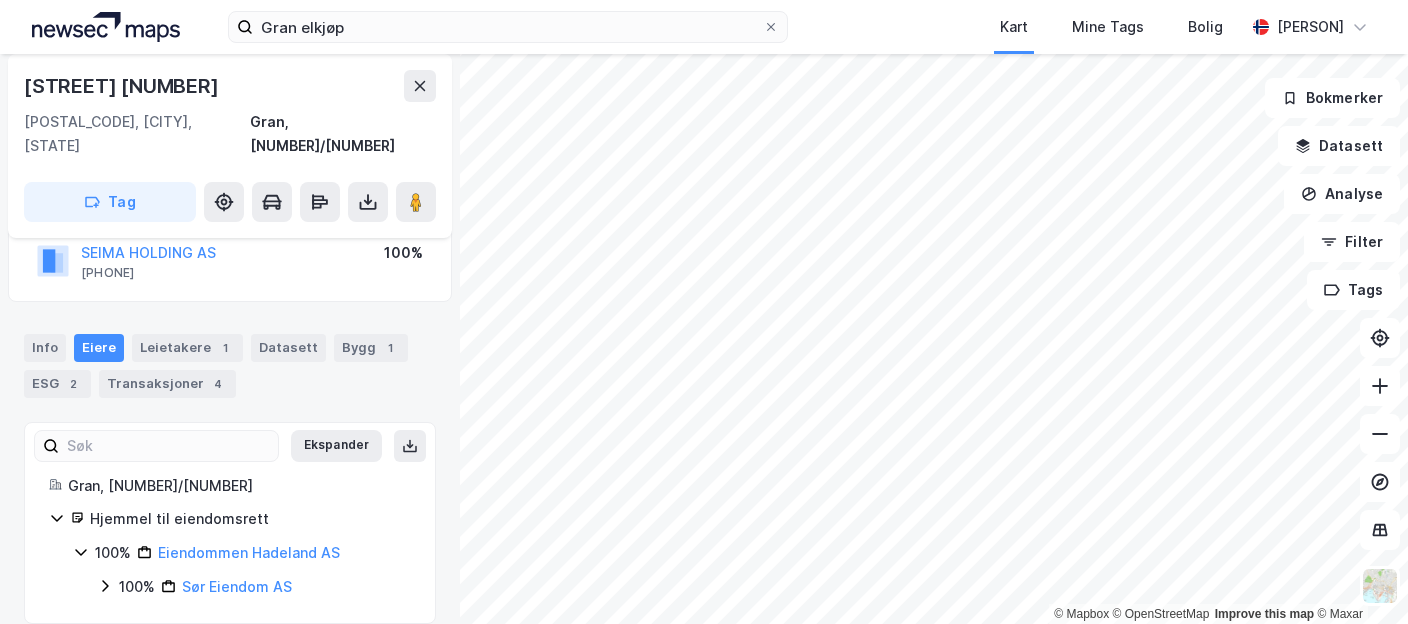 click 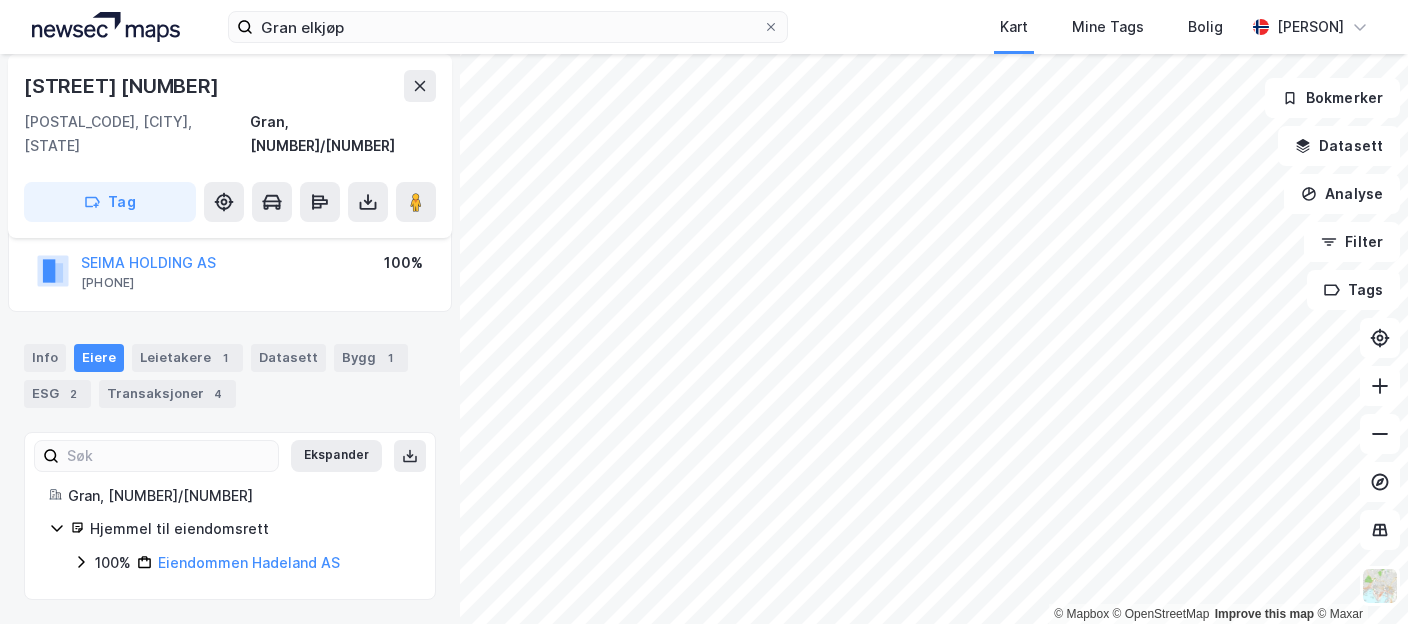 scroll, scrollTop: 119, scrollLeft: 0, axis: vertical 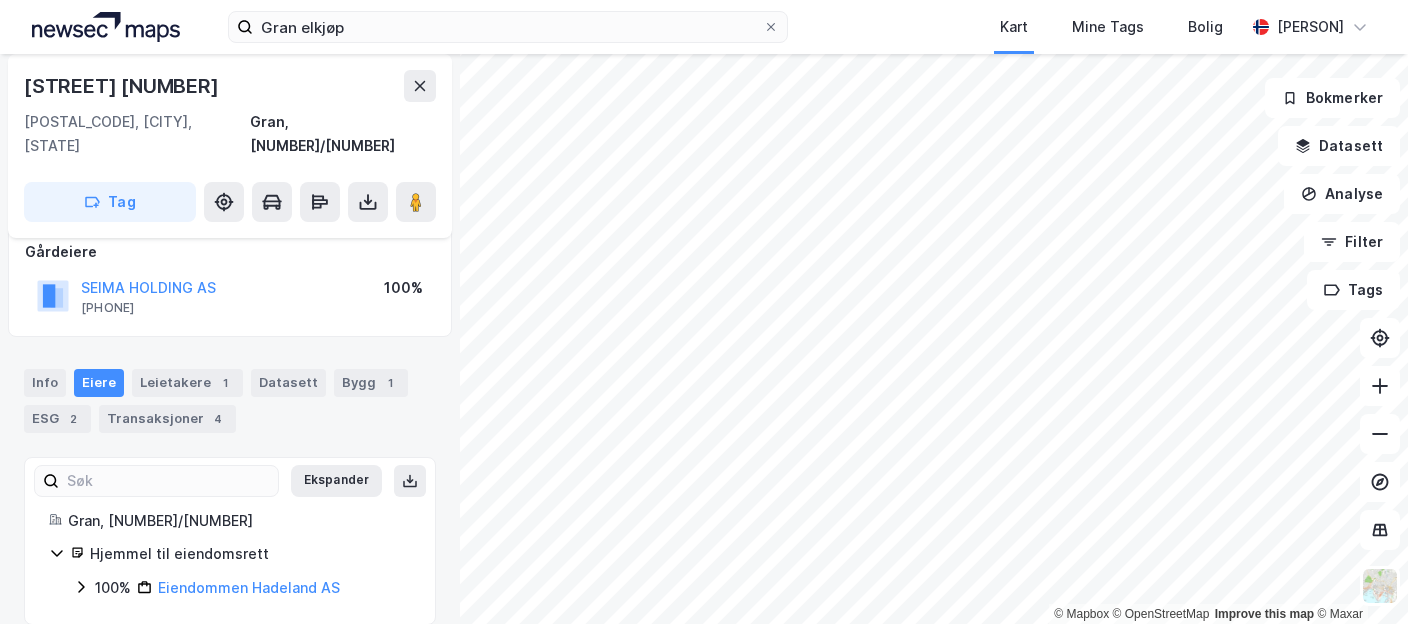 click 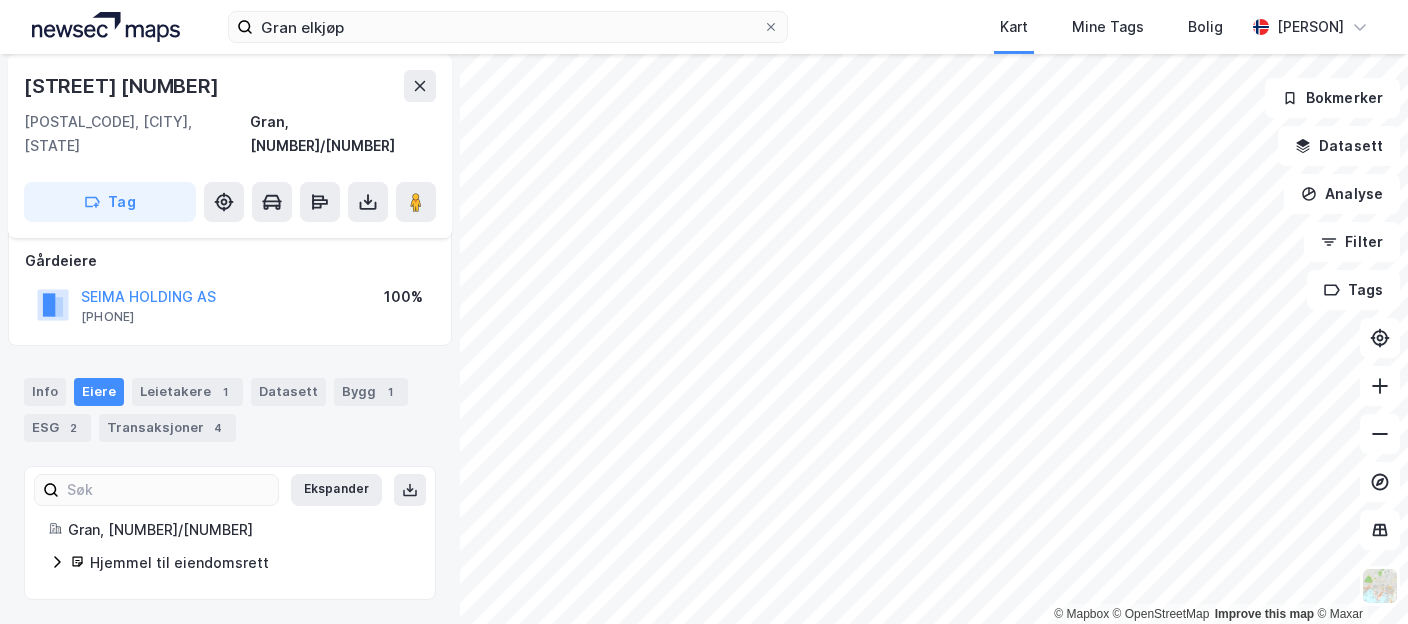 scroll, scrollTop: 85, scrollLeft: 0, axis: vertical 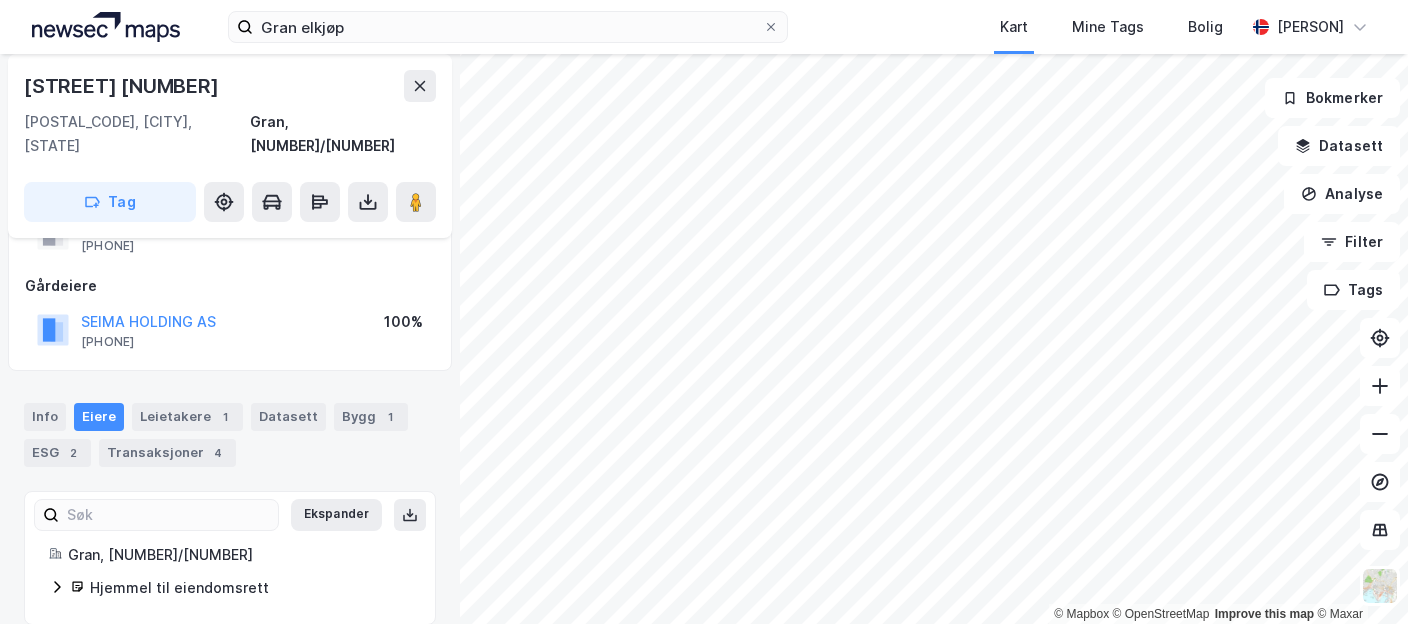 click 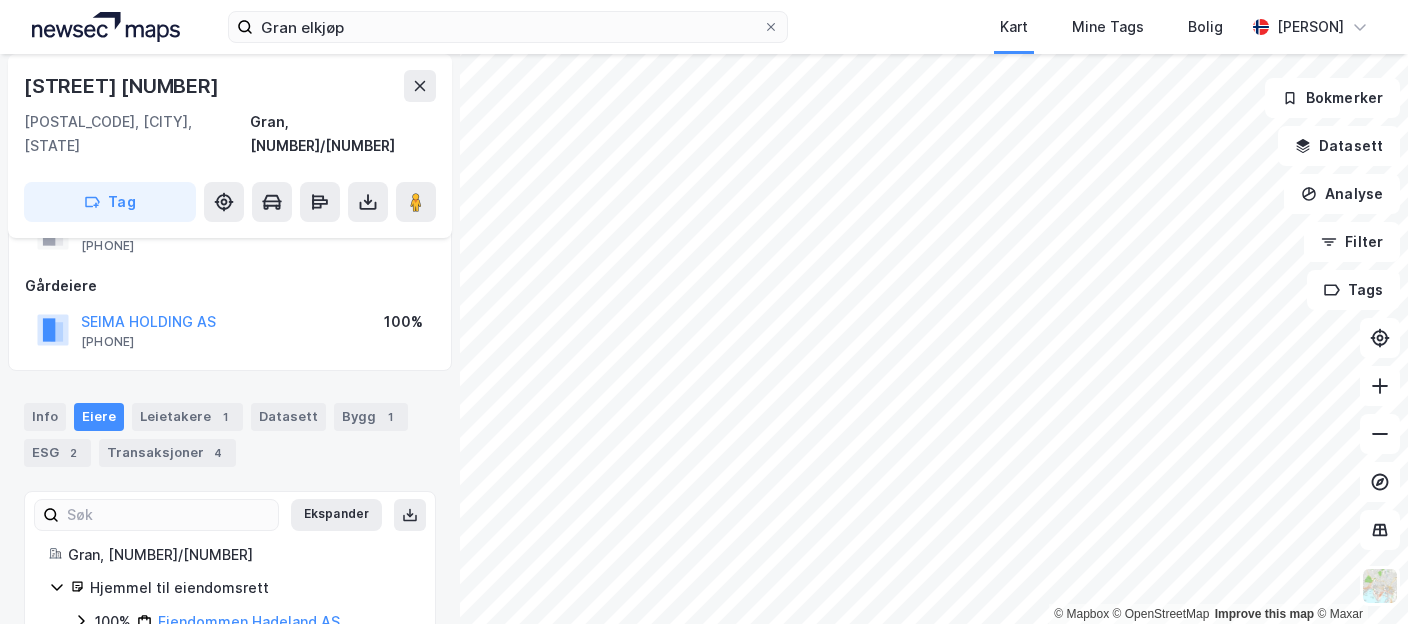 click 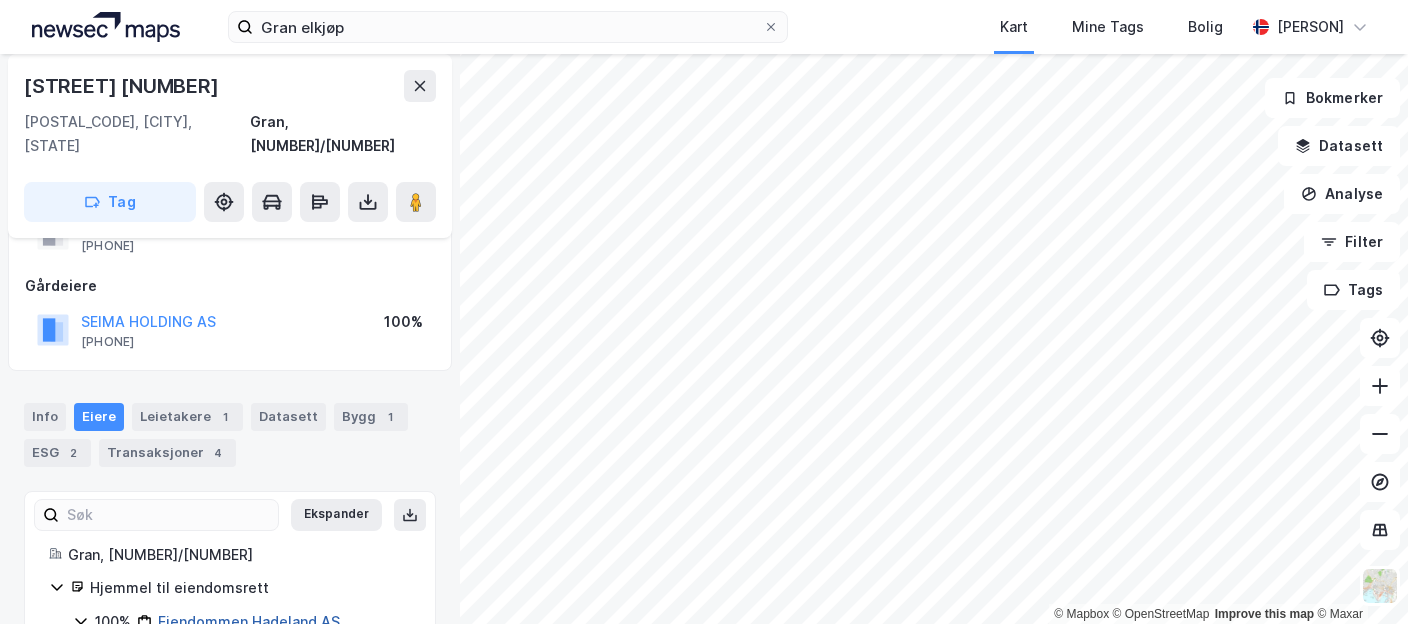 click on "Eiendommen Hadeland AS" at bounding box center [249, 621] 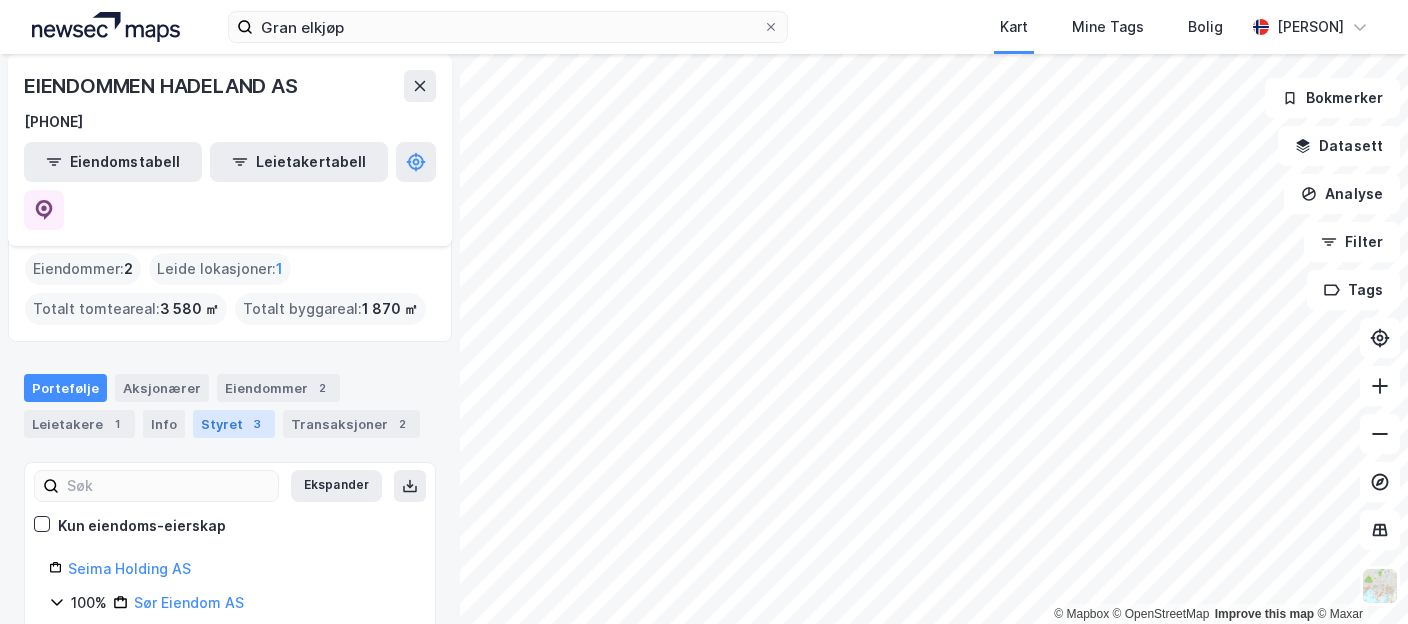 scroll, scrollTop: 96, scrollLeft: 0, axis: vertical 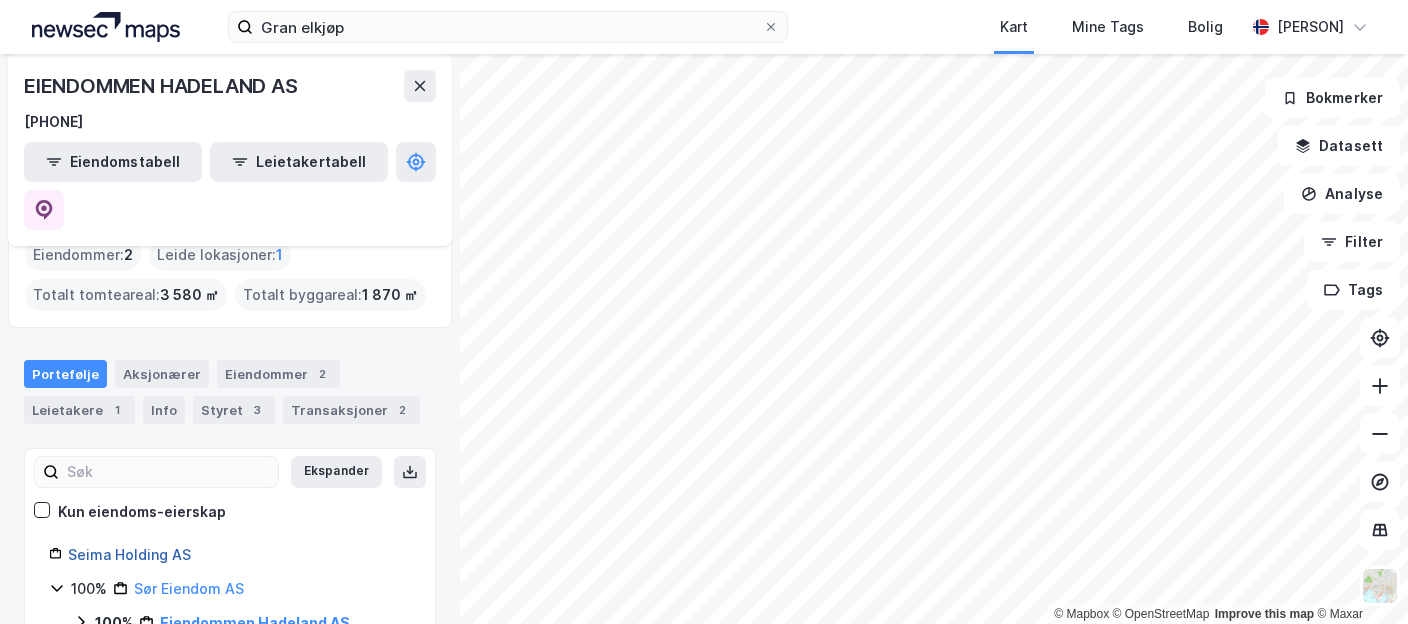 click on "Seima Holding AS" at bounding box center [129, 554] 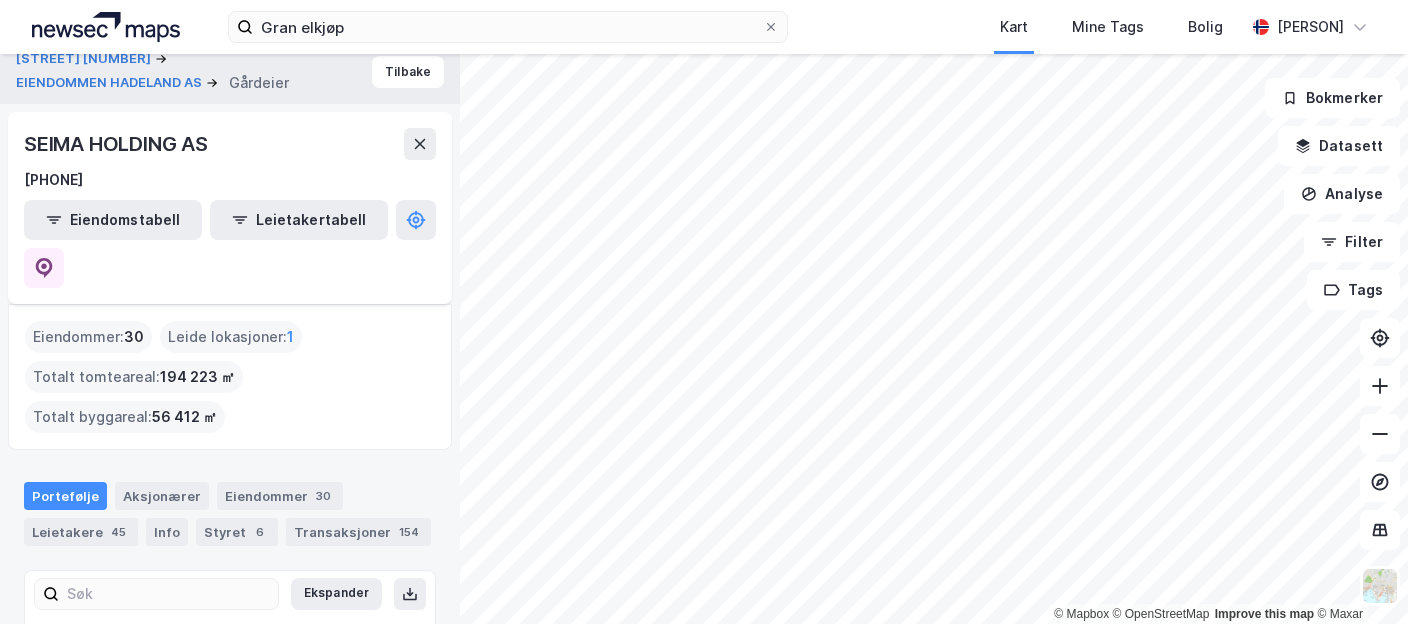 scroll, scrollTop: 0, scrollLeft: 0, axis: both 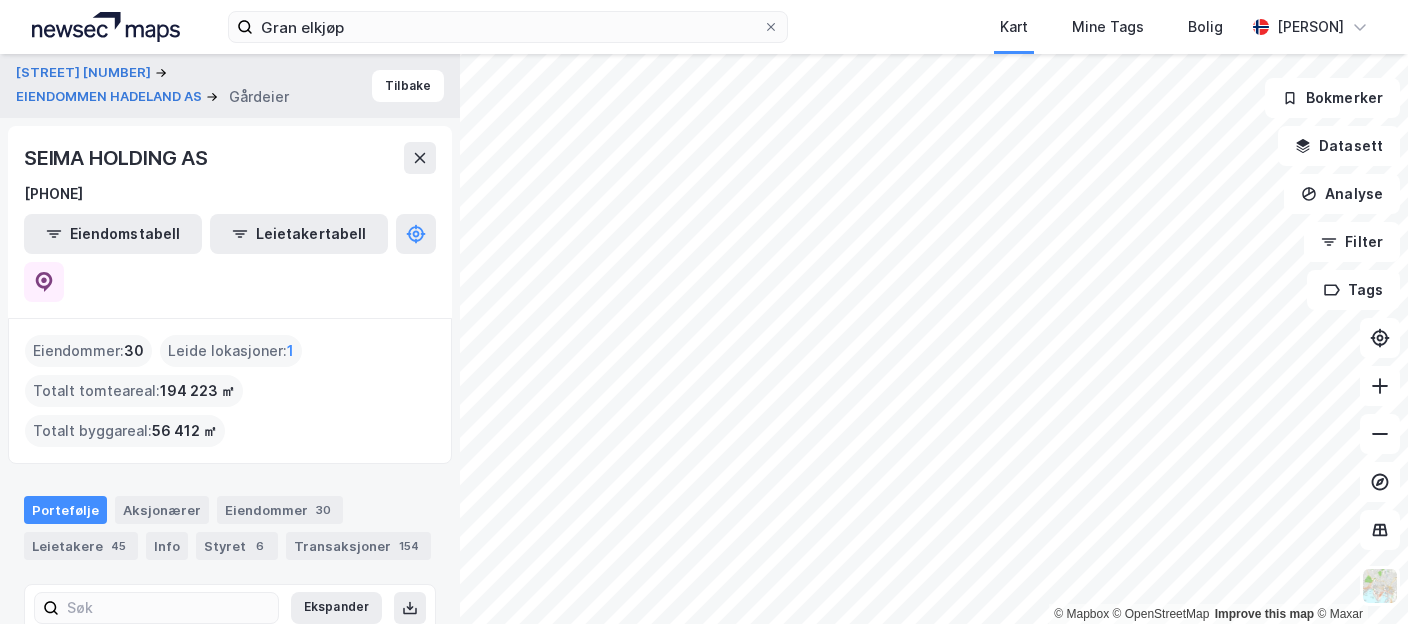 click on "SEIMA HOLDING AS" at bounding box center (230, 158) 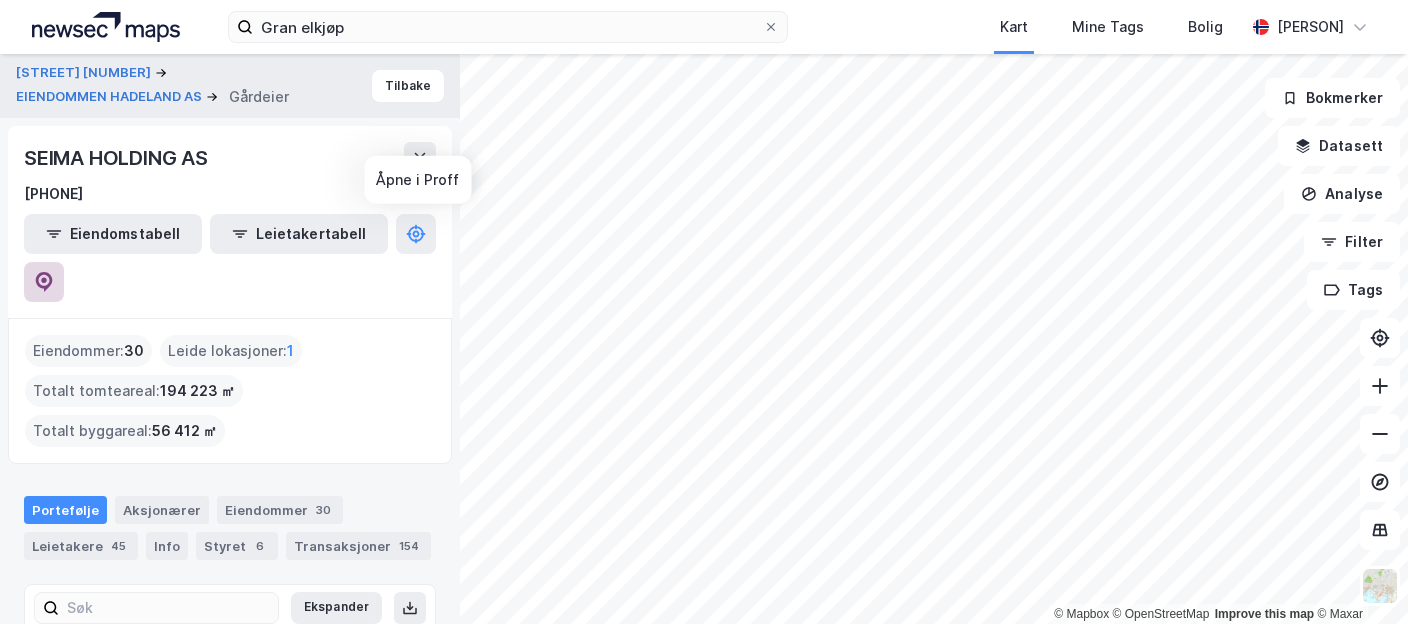 click 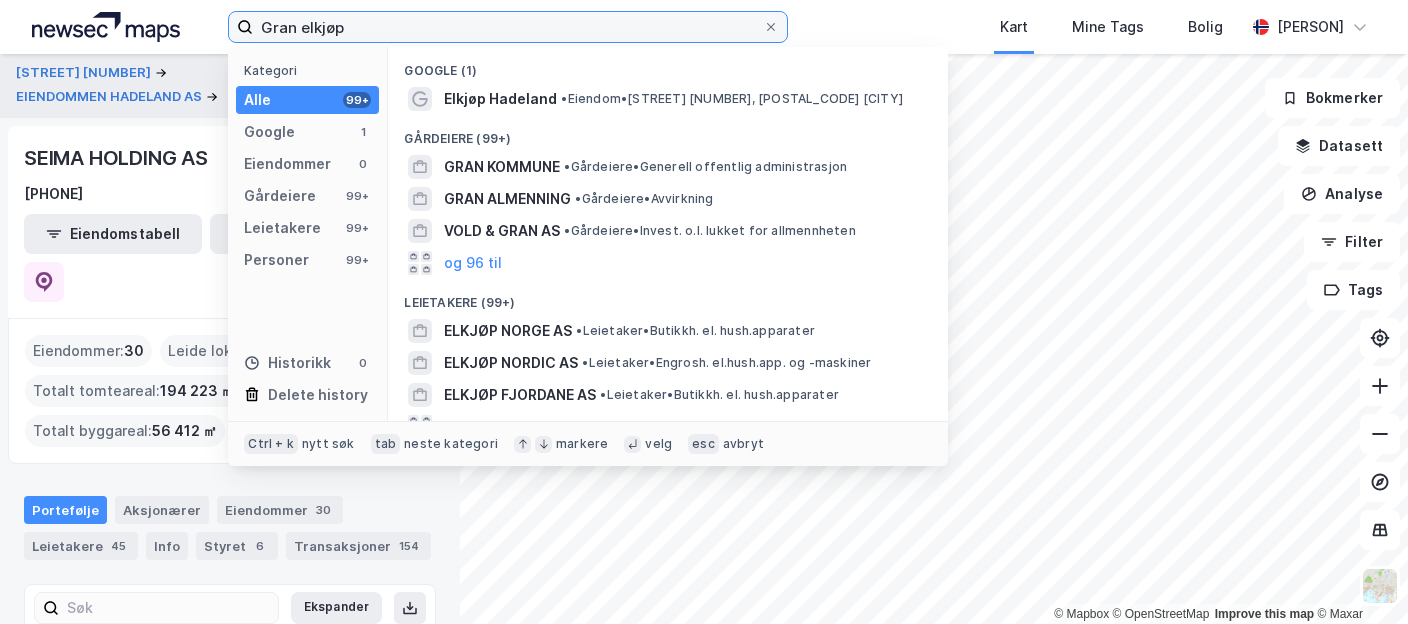 click on "Gran elkjøp" at bounding box center [508, 27] 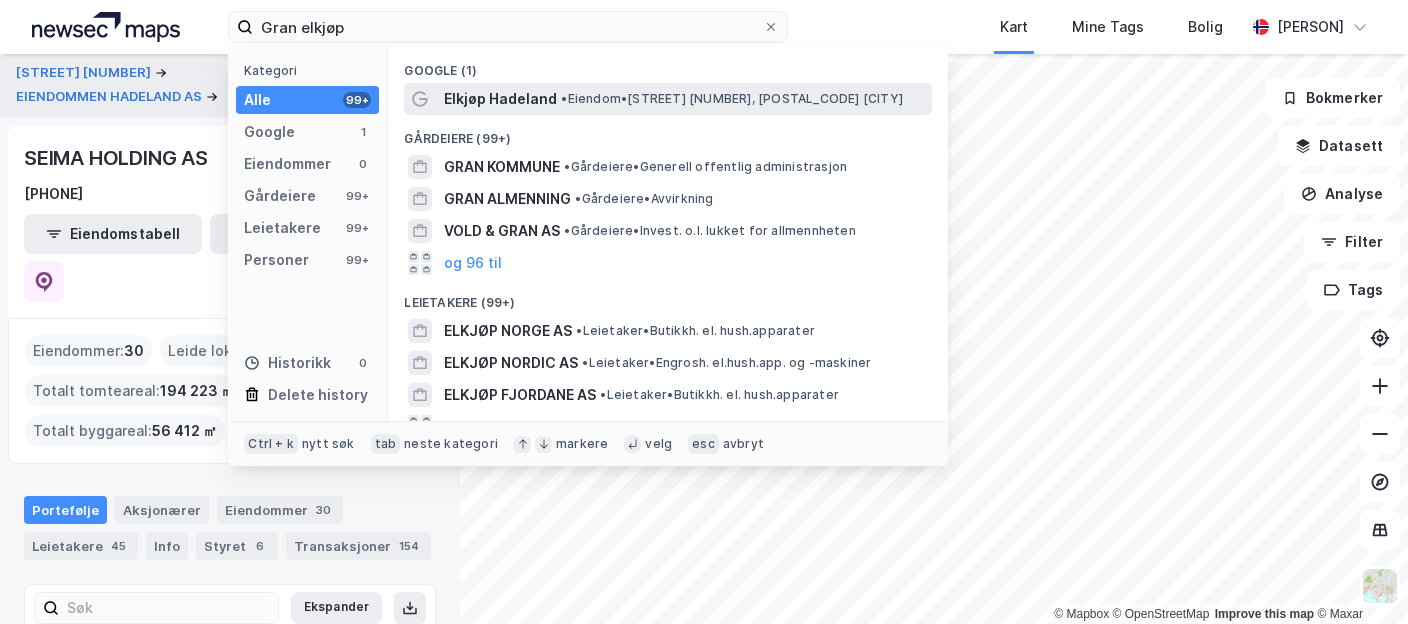 click on "Elkjøp Hadeland" at bounding box center [500, 99] 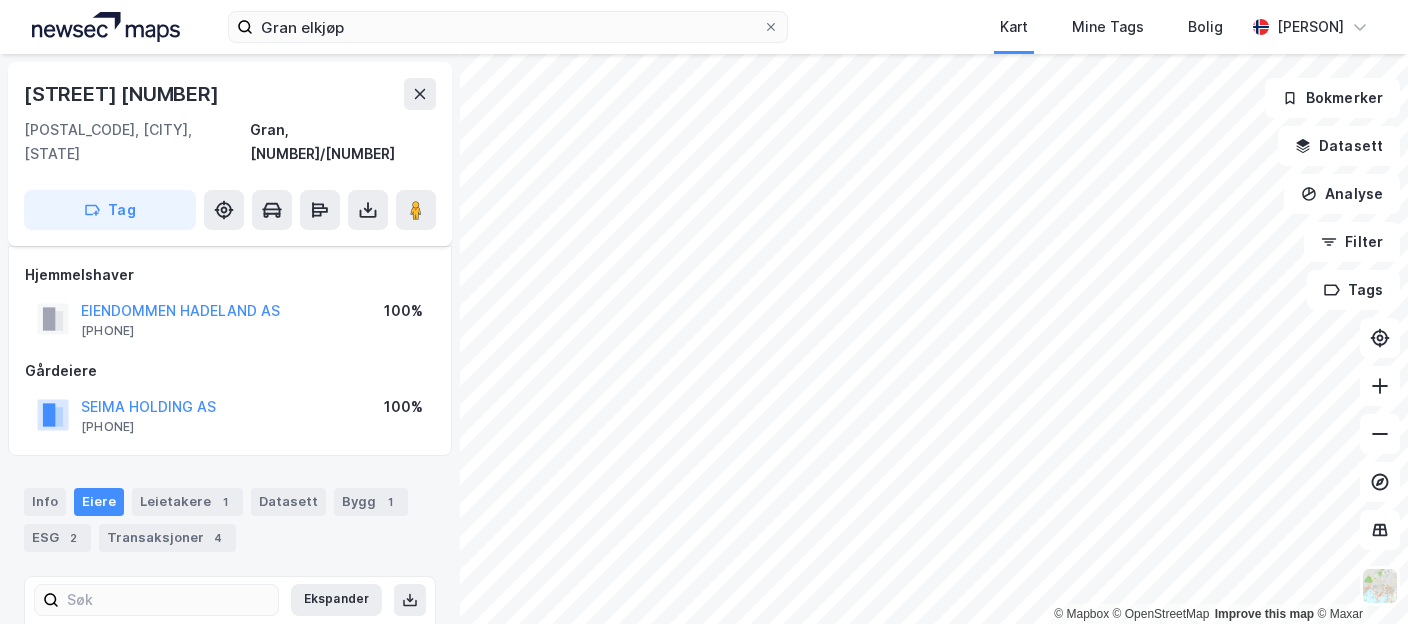 scroll, scrollTop: 85, scrollLeft: 0, axis: vertical 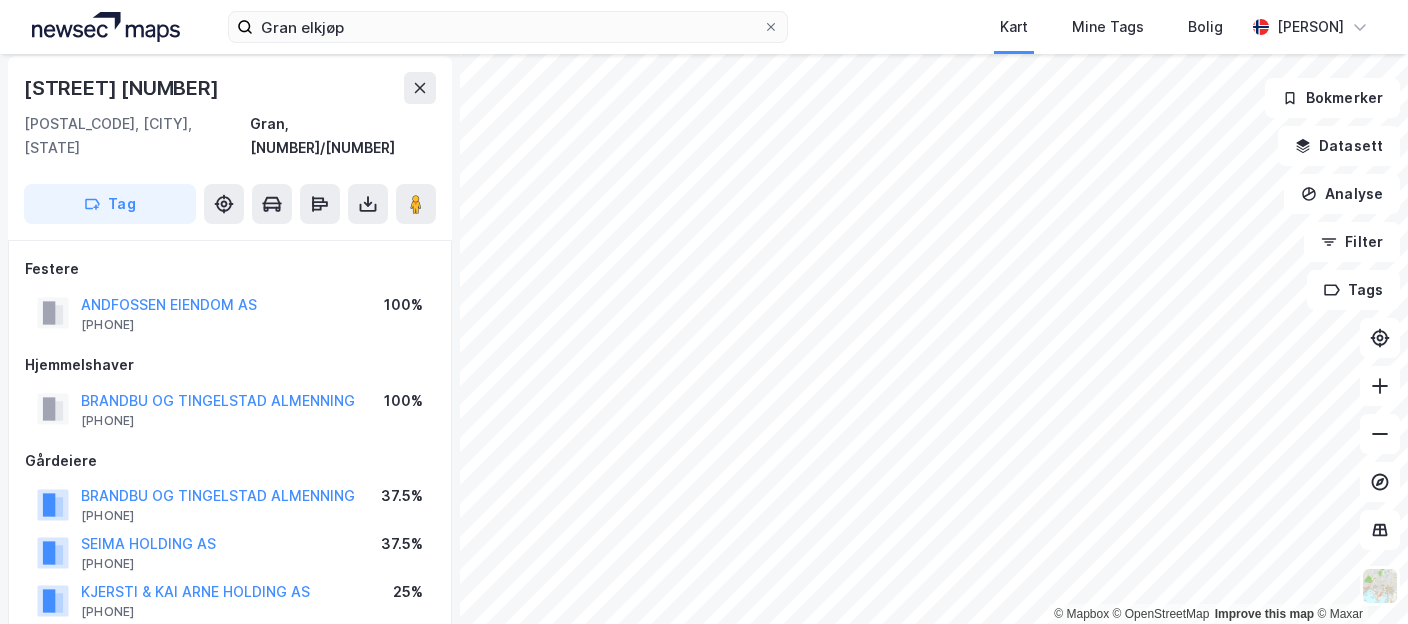 click on "Gran elkjøp Kart Mine Tags Bolig [PERSON] © Mapbox   © OpenStreetMap   Improve this map   © Maxar [STREET] [NUMBER] 2770, [CITY], [STATE] Gran, [NUMBER]/[NUMBER] Tag Festere [ORGANIZATION] [PHONE] 100% Hjemmelshaver [ORGANIZATION] [PHONE] 100% Gårdeiere [ORGANIZATION] [PHONE] 37.5% SEIMA HOLDING AS [PHONE] 37.5% KJERSTI & KAI ARNE HOLDING AS [PHONE] 25% Info Eiere Leietakere 3 Datasett Bygg 1 ESG 2 Transaksjoner 4 Ekspander Gran, [NUMBER]/[NUMBER] Hjemmel til eiendomsrett 100% Brandbu Og Tingelstad Almenning Hjemmel til festerett 100% Andfossen Eiendom AS Bokmerker Datasett Analyse Filter Tags" at bounding box center [704, 312] 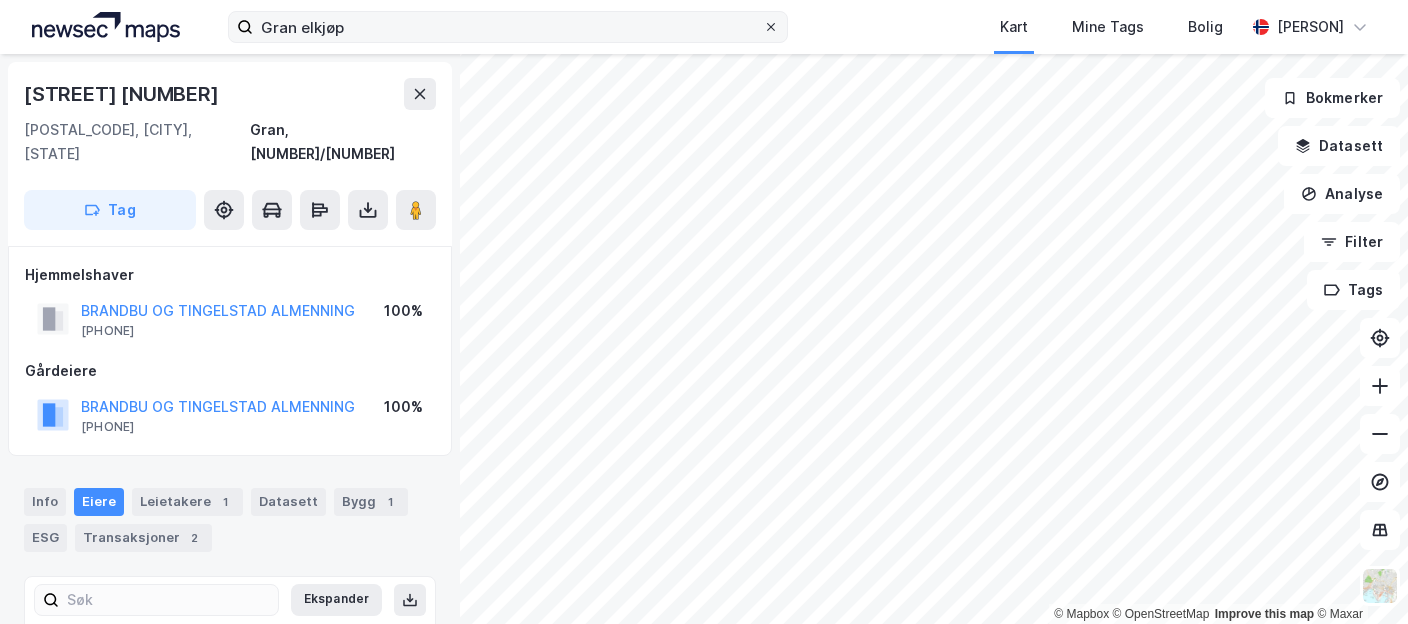 scroll, scrollTop: 6, scrollLeft: 0, axis: vertical 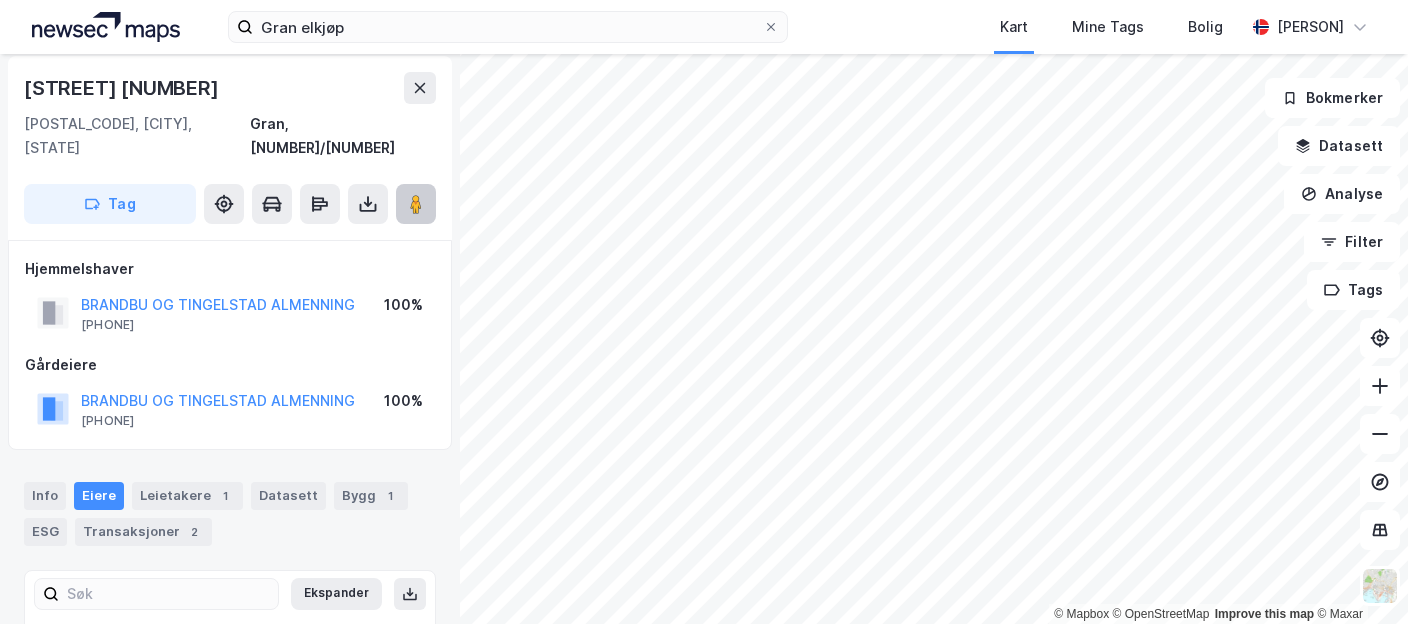 click 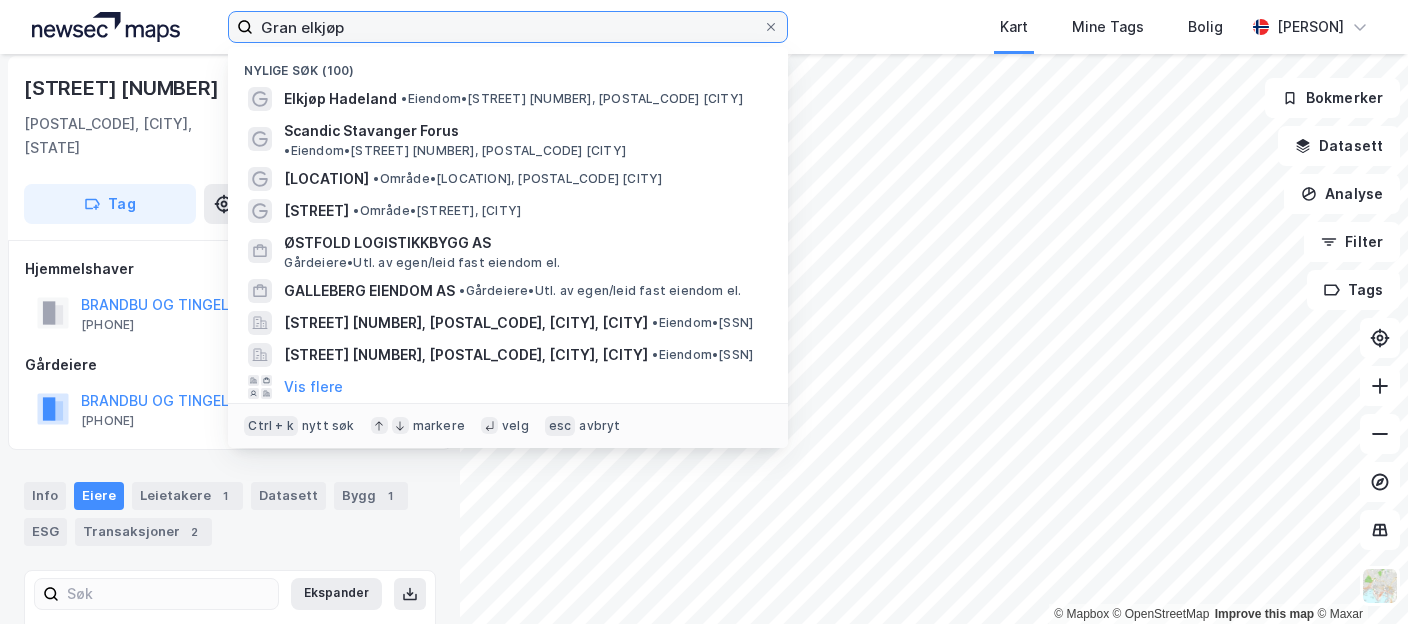 drag, startPoint x: 560, startPoint y: 39, endPoint x: 0, endPoint y: 18, distance: 560.3936 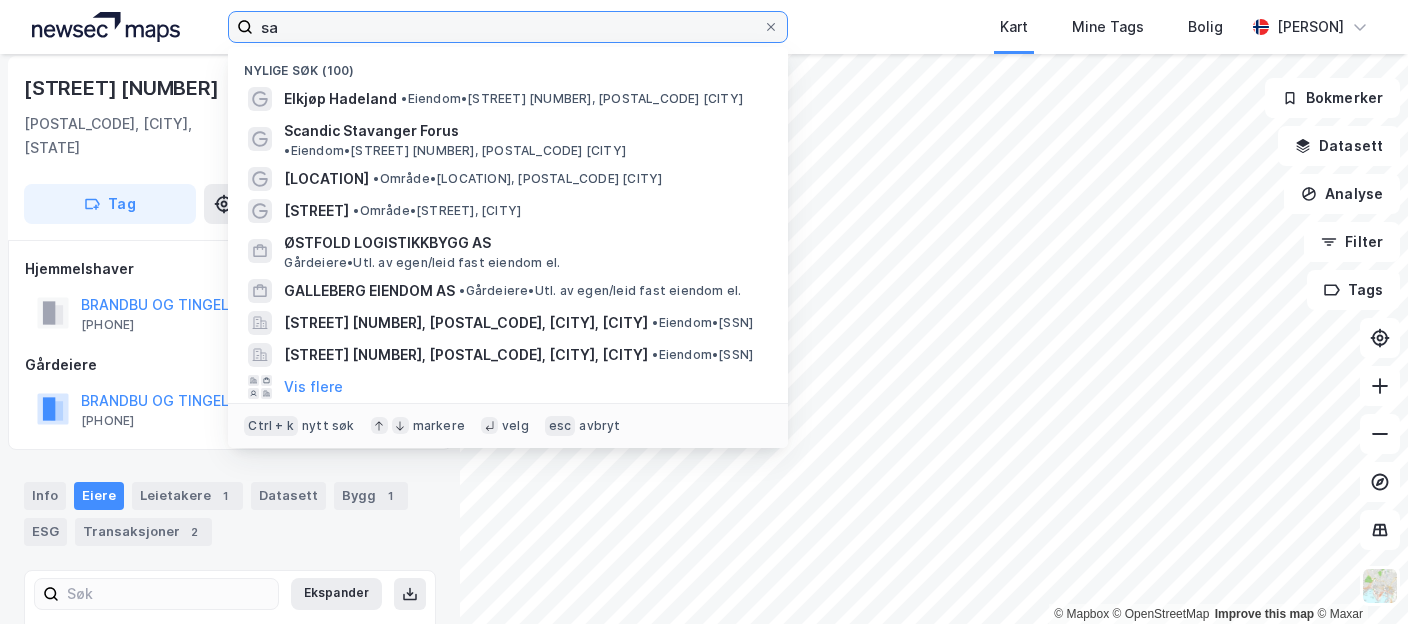 type on "s" 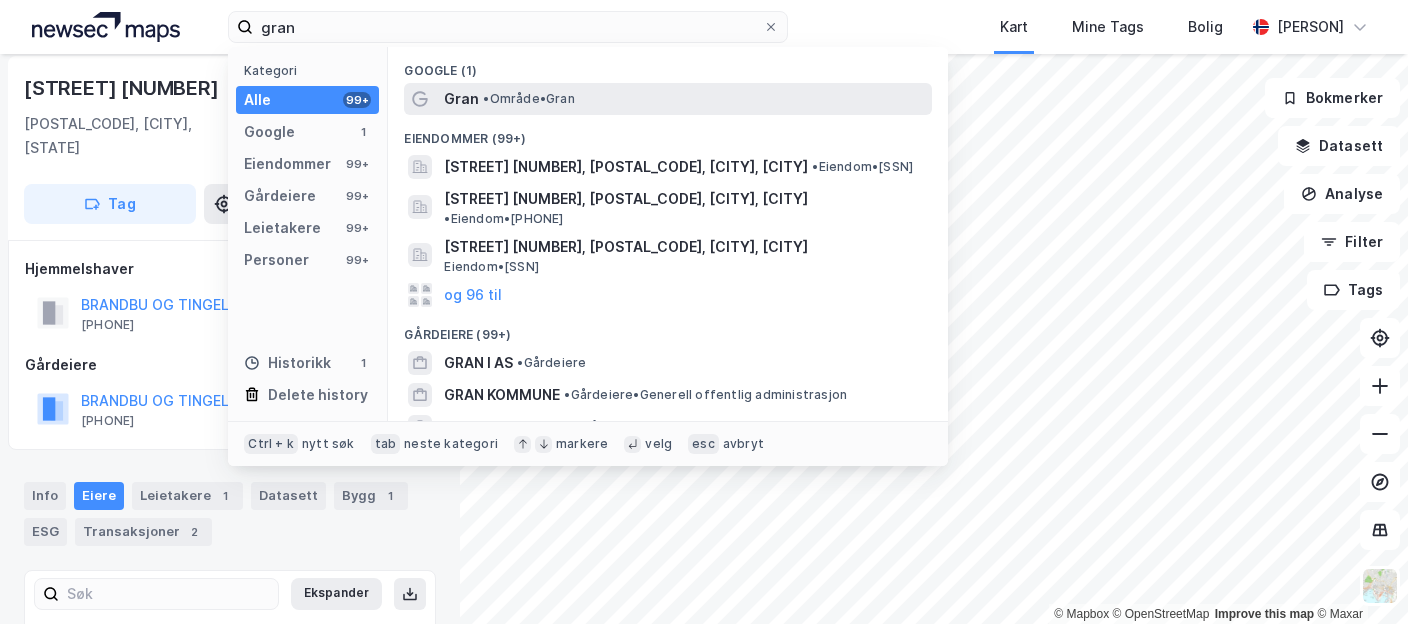 click on "Gran" at bounding box center (461, 99) 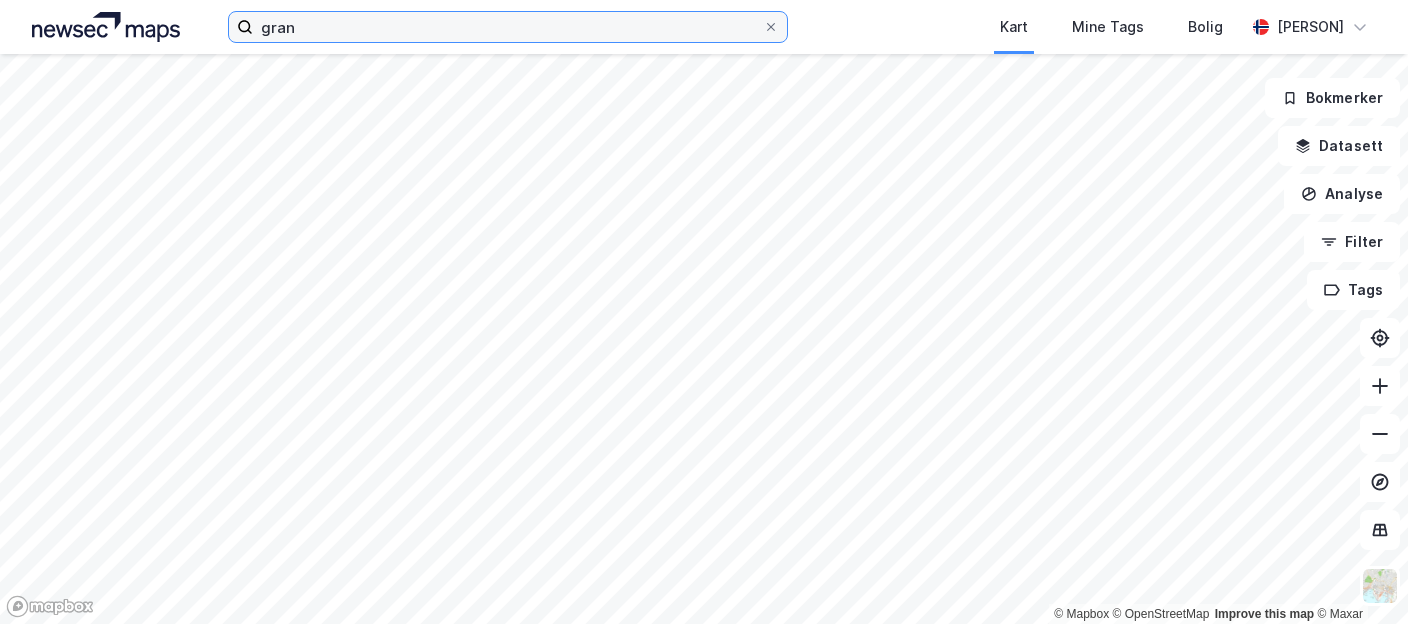 click on "gran" at bounding box center (508, 27) 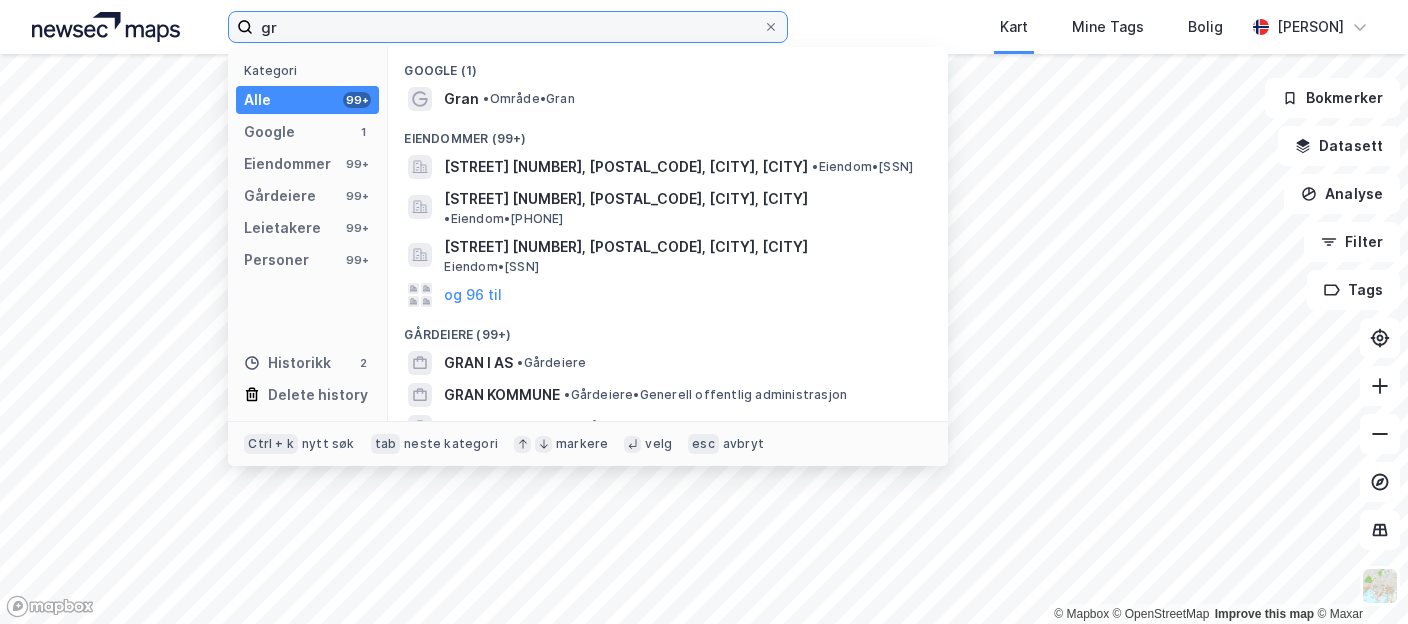 type on "g" 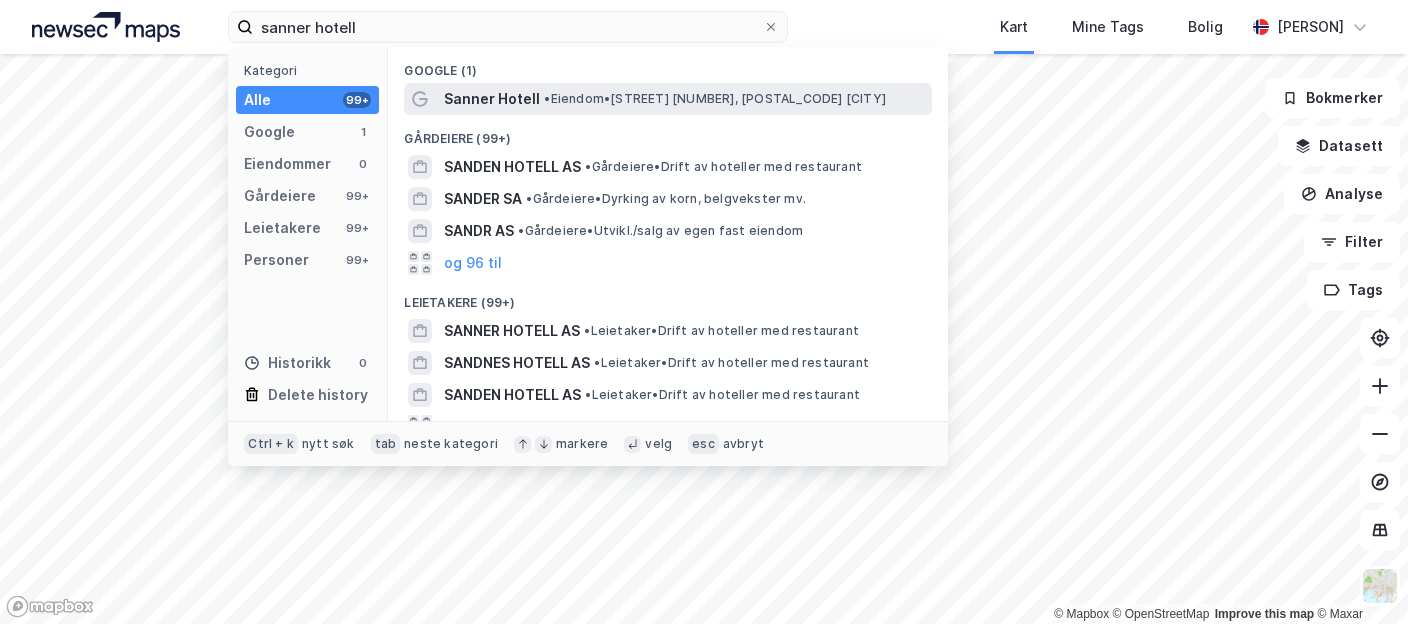 click on "Sanner Hotell" at bounding box center [492, 99] 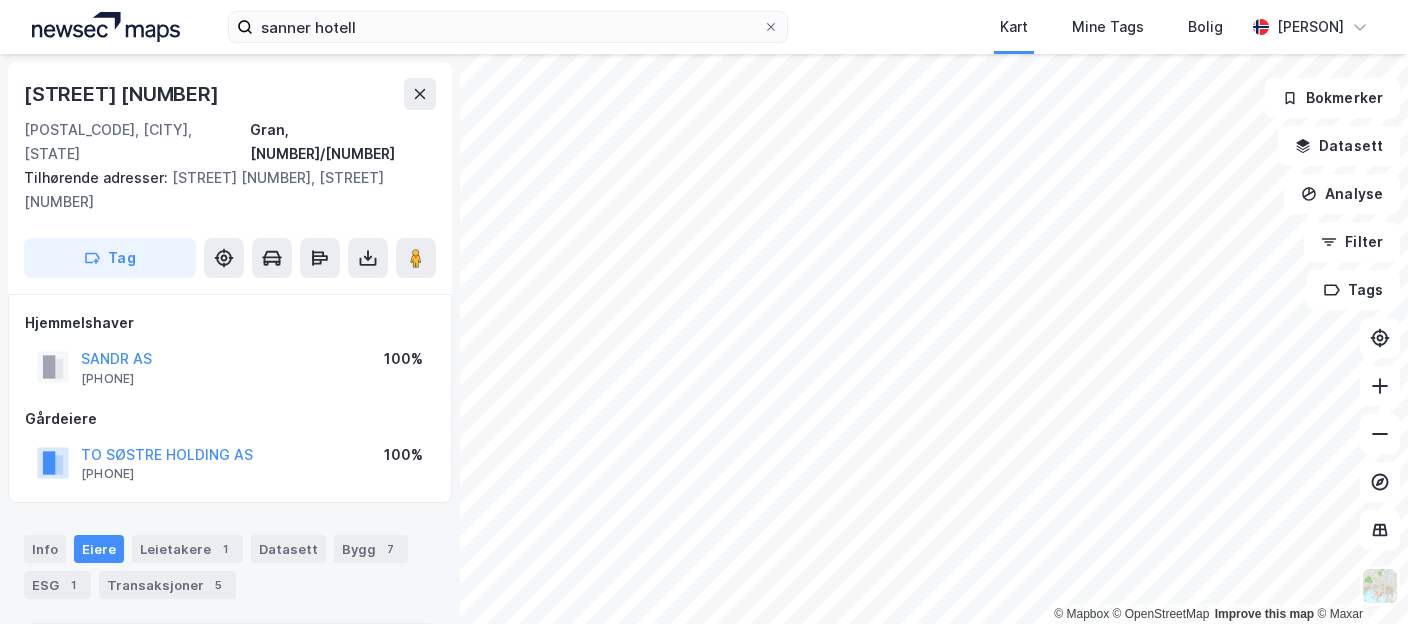 scroll, scrollTop: 6, scrollLeft: 0, axis: vertical 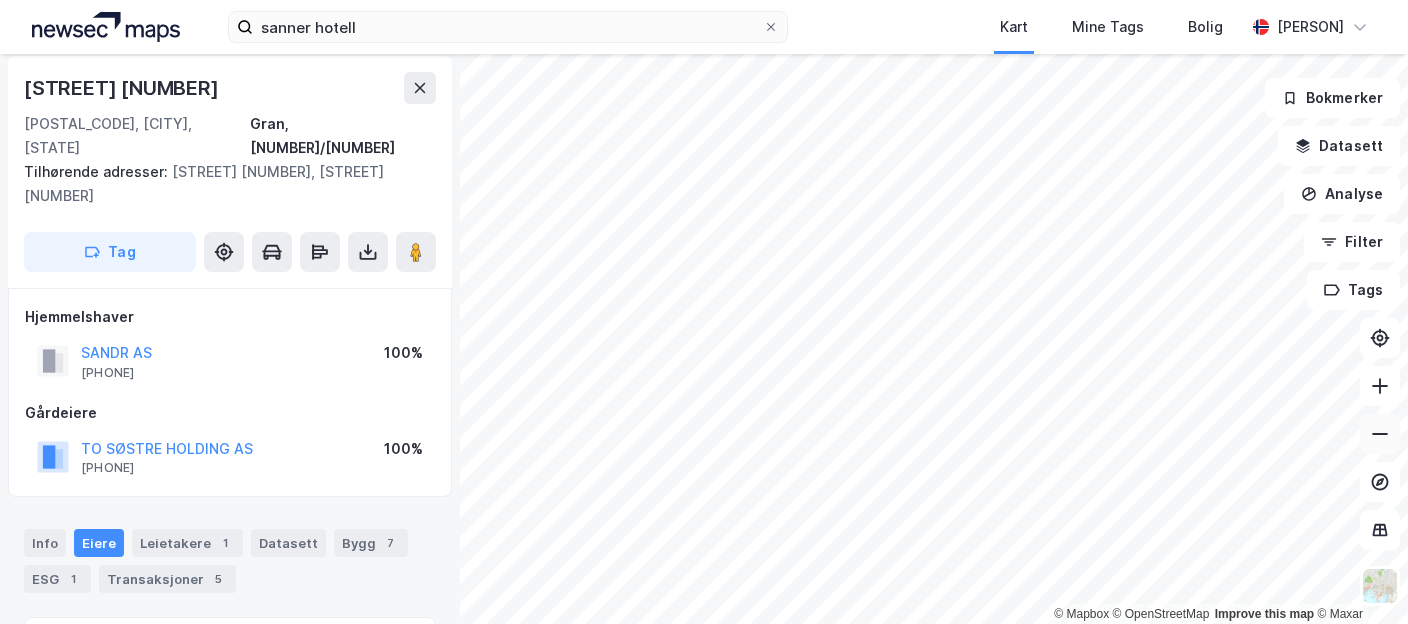 click 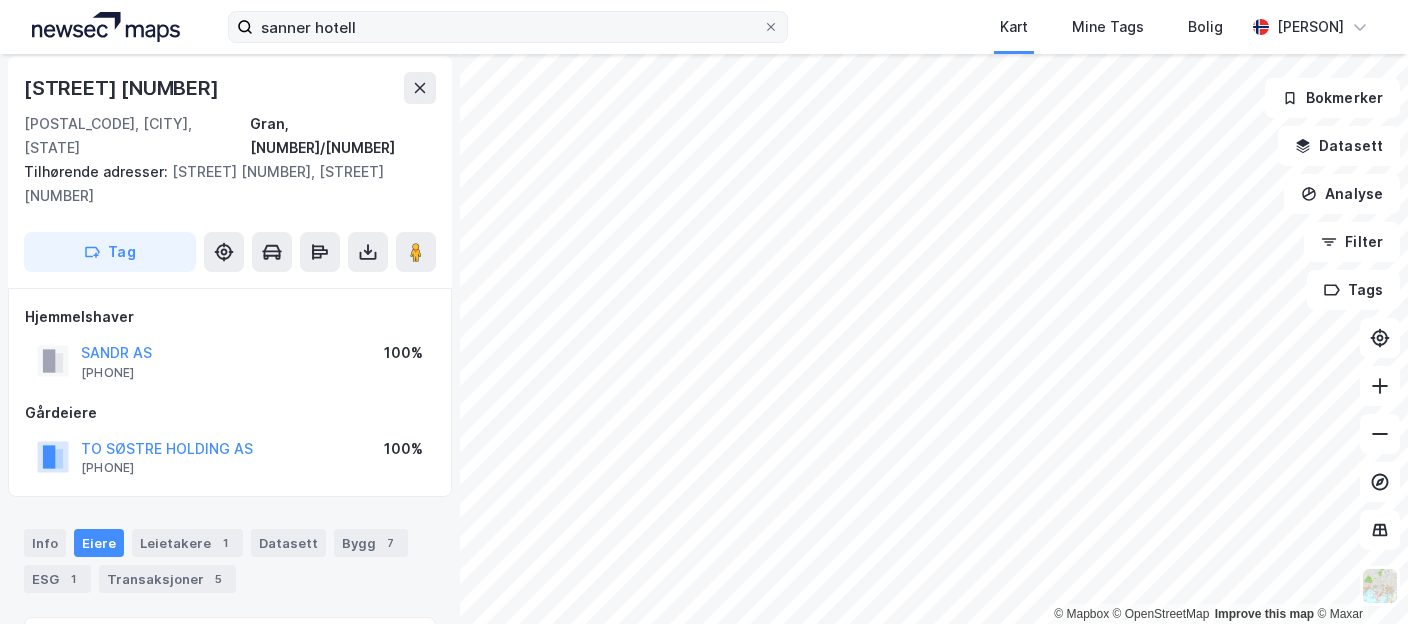 click on "sanner hotell Kart Mine Tags Bolig [PERSON] © Mapbox   © OpenStreetMap   Improve this map   © Maxar [STREET] [NUMBER] 2750, [CITY], [STATE] Gran, [NUMBER]/[NUMBER] Tilhørende adresser:   [STREET] [NUMBER],  [STREET] [NUMBER] Tag Hjemmelshaver [ORGANIZATION] [PHONE] 100% Gårdeiere [ORGANIZATION] [PHONE] 100% Info Eiere Leietakere 1 Datasett Bygg 7 ESG 1 Transaksjoner 5 Ekspander Gran, [NUMBER]/[NUMBER] Hjemmel til eiendomsrett 100% Sandr AS 100% To Søstre Holding AS Bokmerker Datasett Analyse Filter Tags" at bounding box center (704, 312) 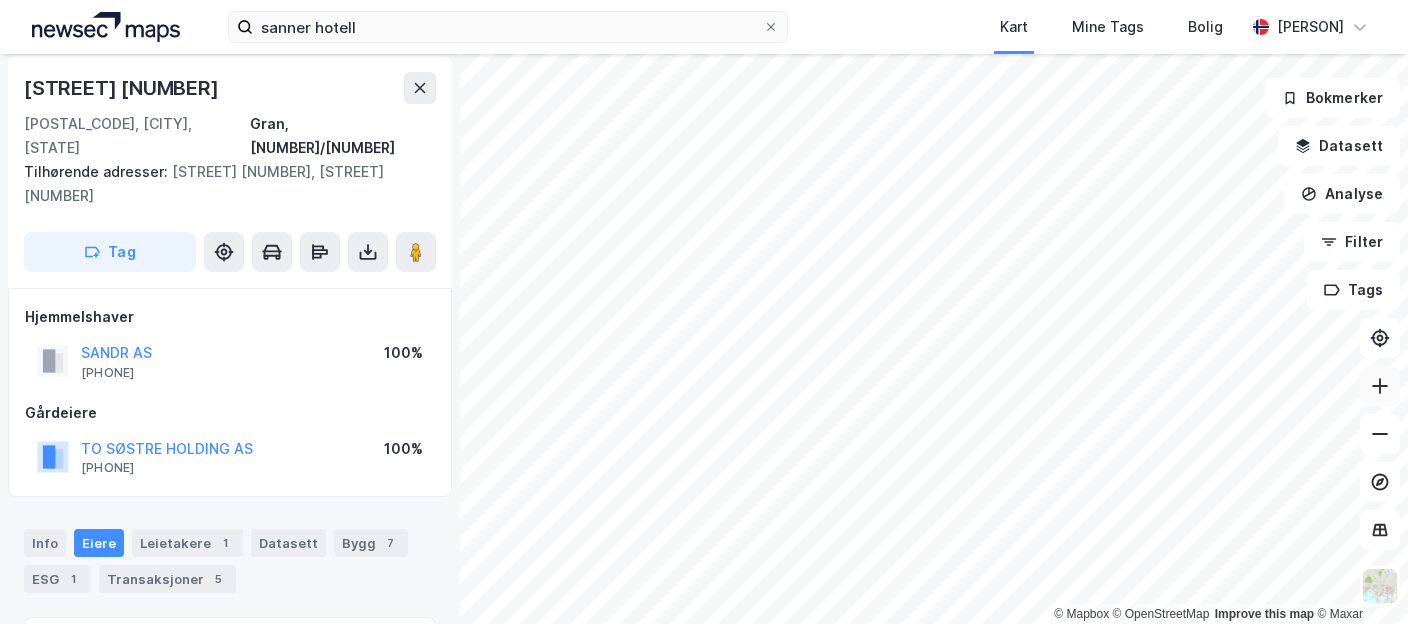 click 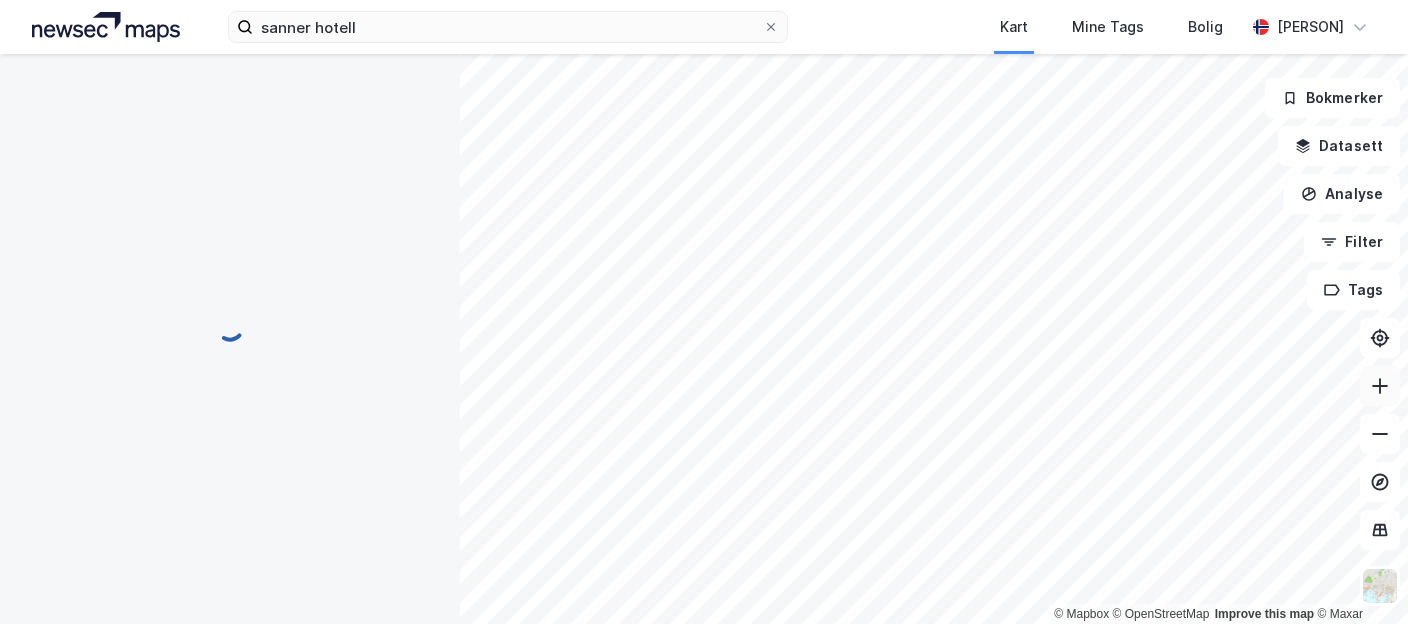 scroll, scrollTop: 6, scrollLeft: 0, axis: vertical 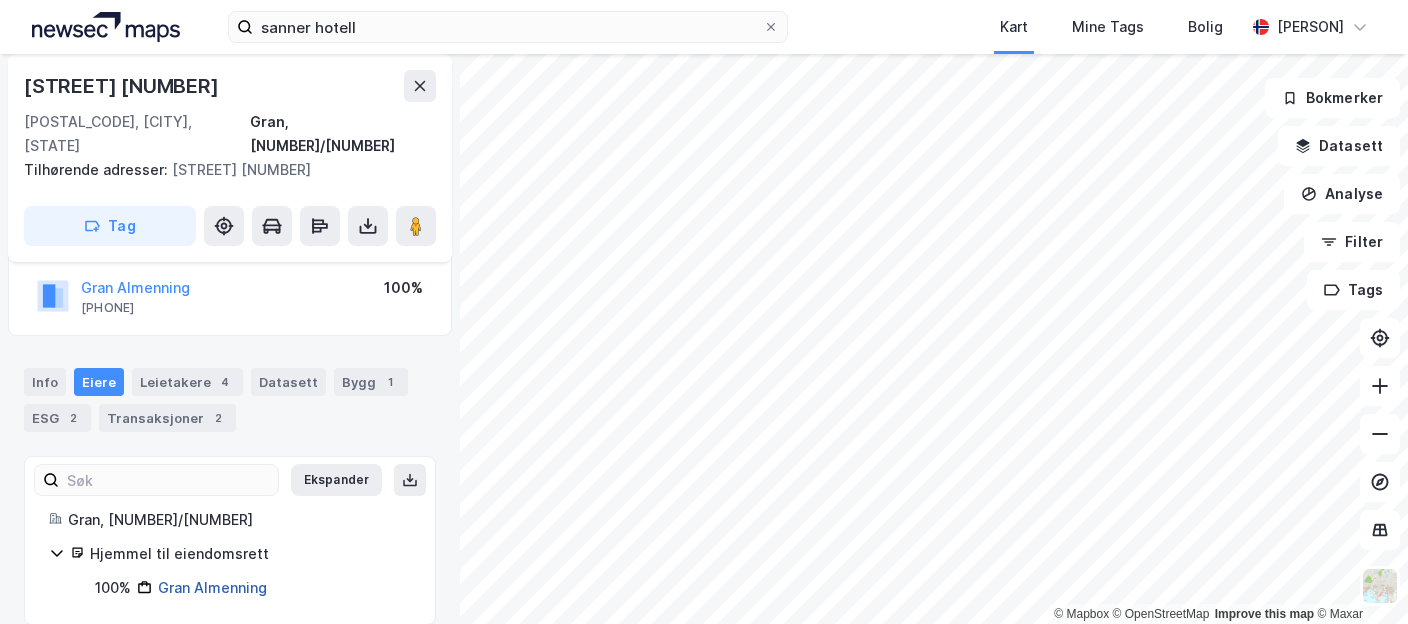 click on "Gran Almenning" at bounding box center [212, 587] 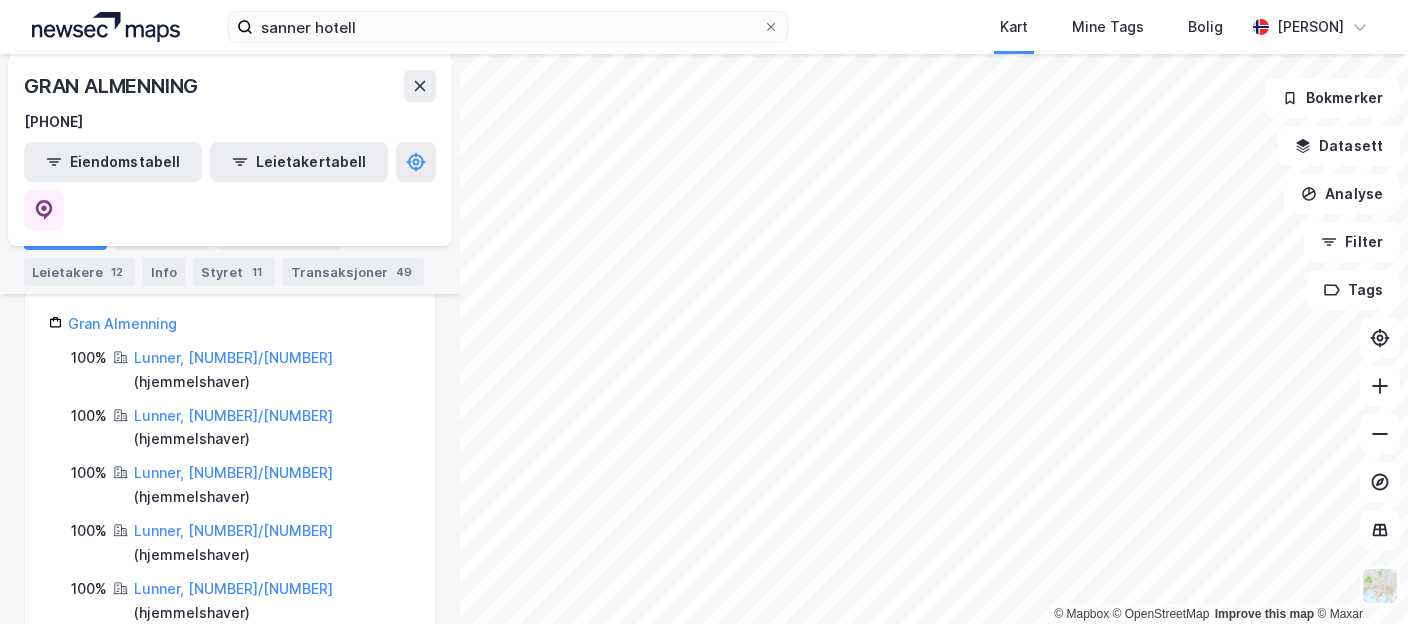 scroll, scrollTop: 534, scrollLeft: 0, axis: vertical 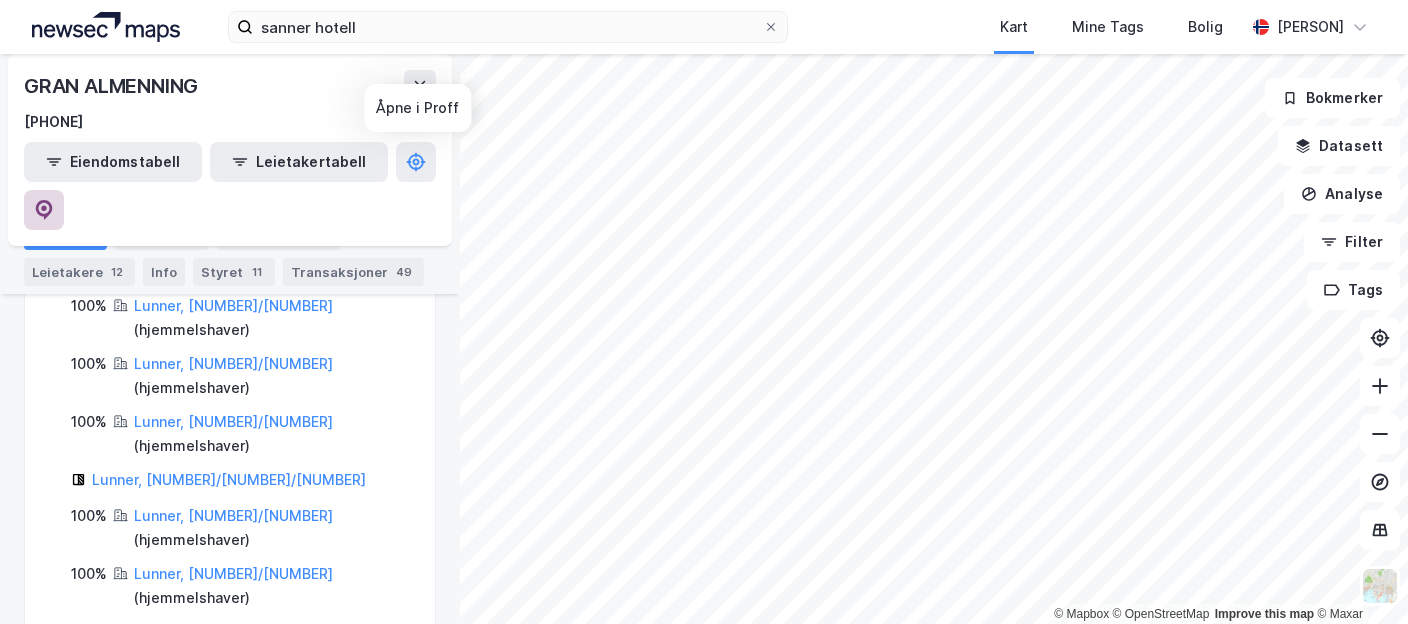 click 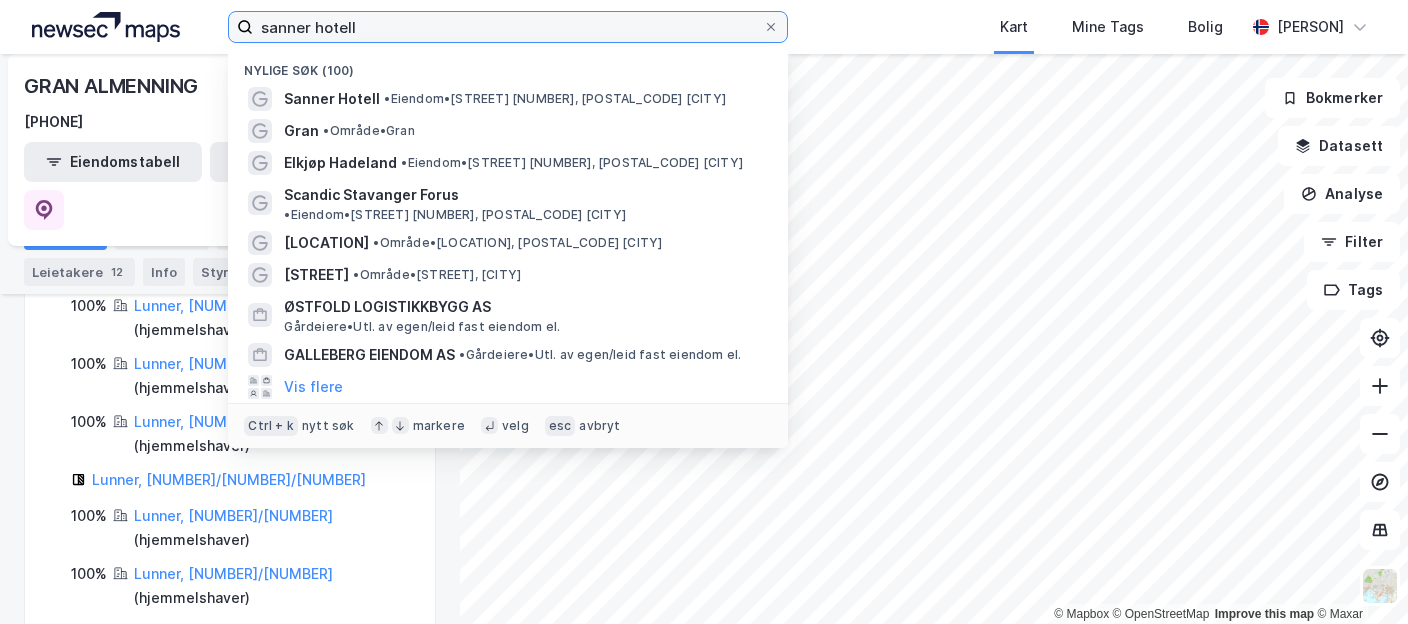 click on "sanner hotell" at bounding box center [508, 27] 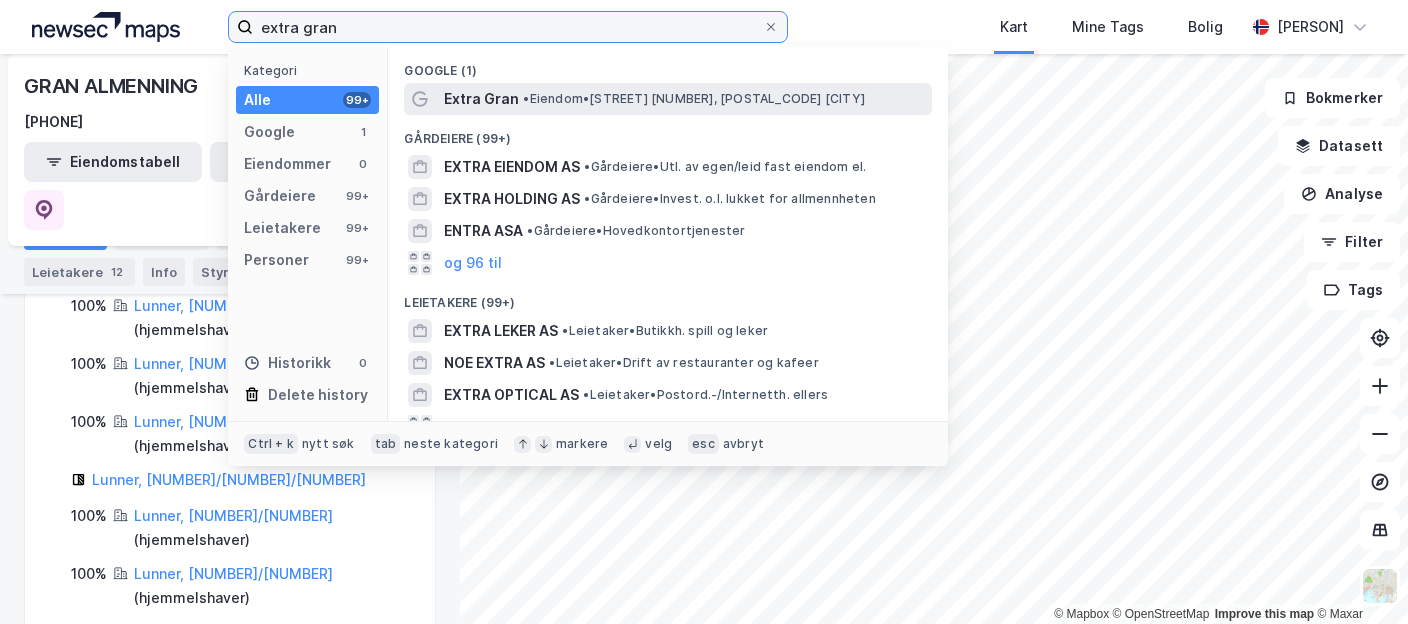 type on "extra gran" 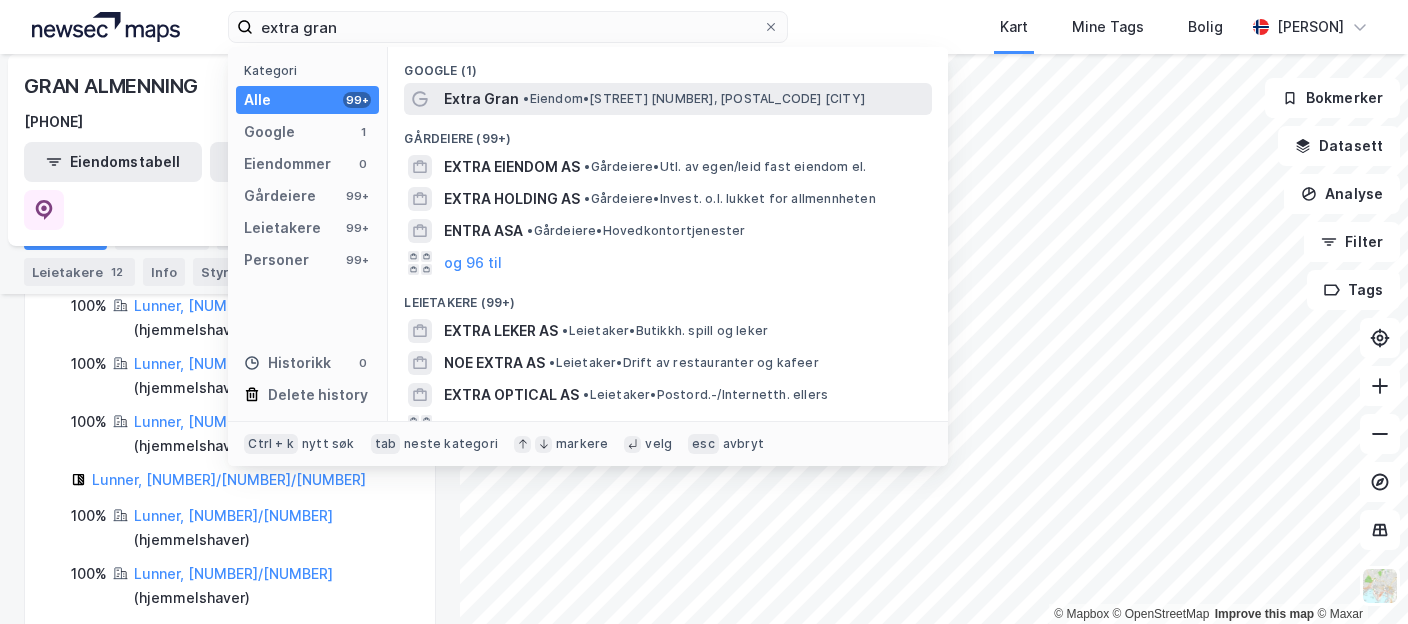 click 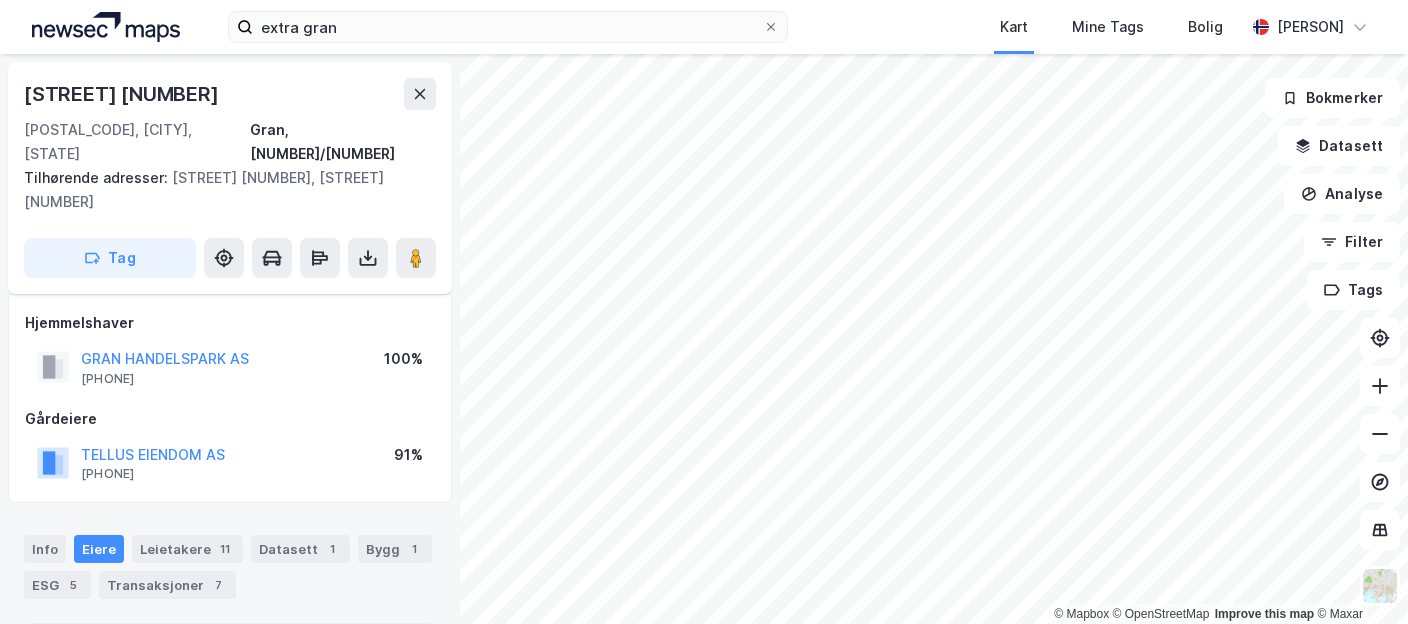 scroll, scrollTop: 143, scrollLeft: 0, axis: vertical 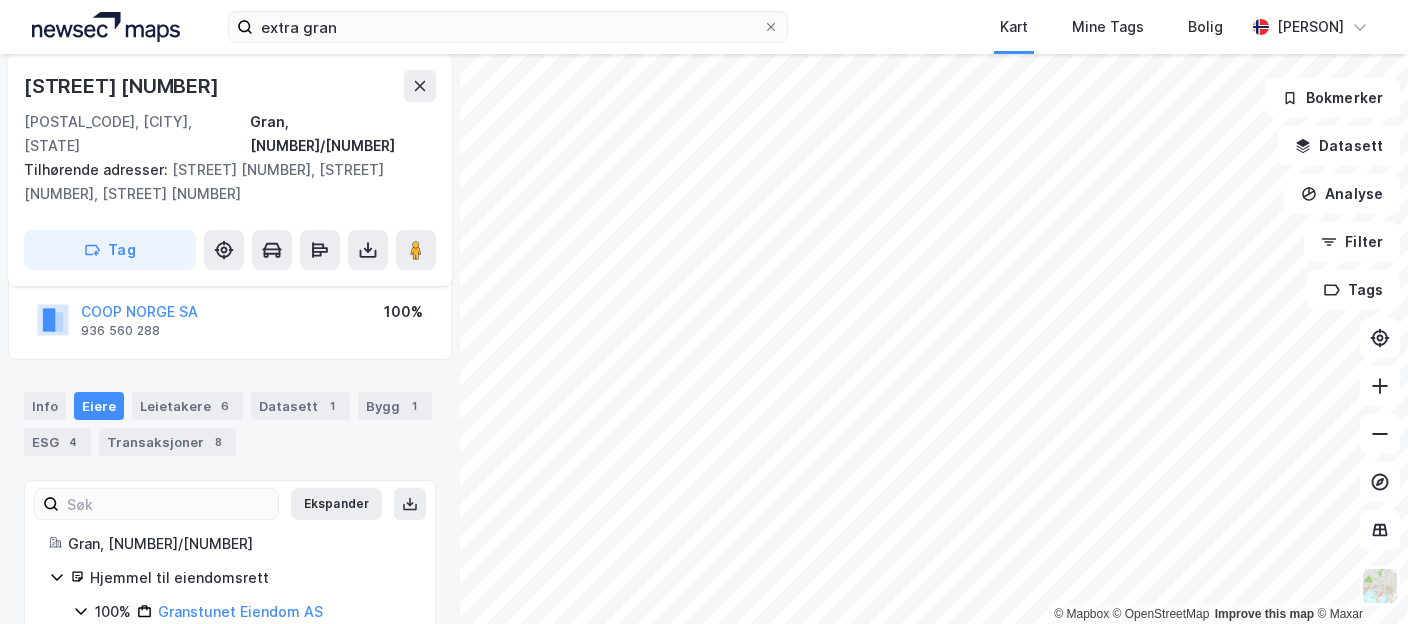 click on "extra gran Kart Mine Tags Bolig [PERSON] © Mapbox   © OpenStreetMap   Improve this map   © Maxar [STREET] [NUMBER] 2750, [CITY], [STATE] Gran, [NUMBER]/[NUMBER] Tilhørende adresser:   [STREET] [NUMBER],  [STREET] [NUMBER],  [STREET] [NUMBER] Tag Hjemmelshaver [ORGANIZATION] [PHONE] 100% Gårdeiere [ORGANIZATION] [PHONE] 100% Info Eiere Leietakere 6 Datasett 1 Bygg 1 ESG 4 Transaksjoner 8 Ekspander Gran, [NUMBER]/[NUMBER] Hjemmel til eiendomsrett 100% Granstunet Eiendom AS 100% Coop Norge Eiendom AS Bokmerker Datasett Analyse Filter Tags" at bounding box center (704, 312) 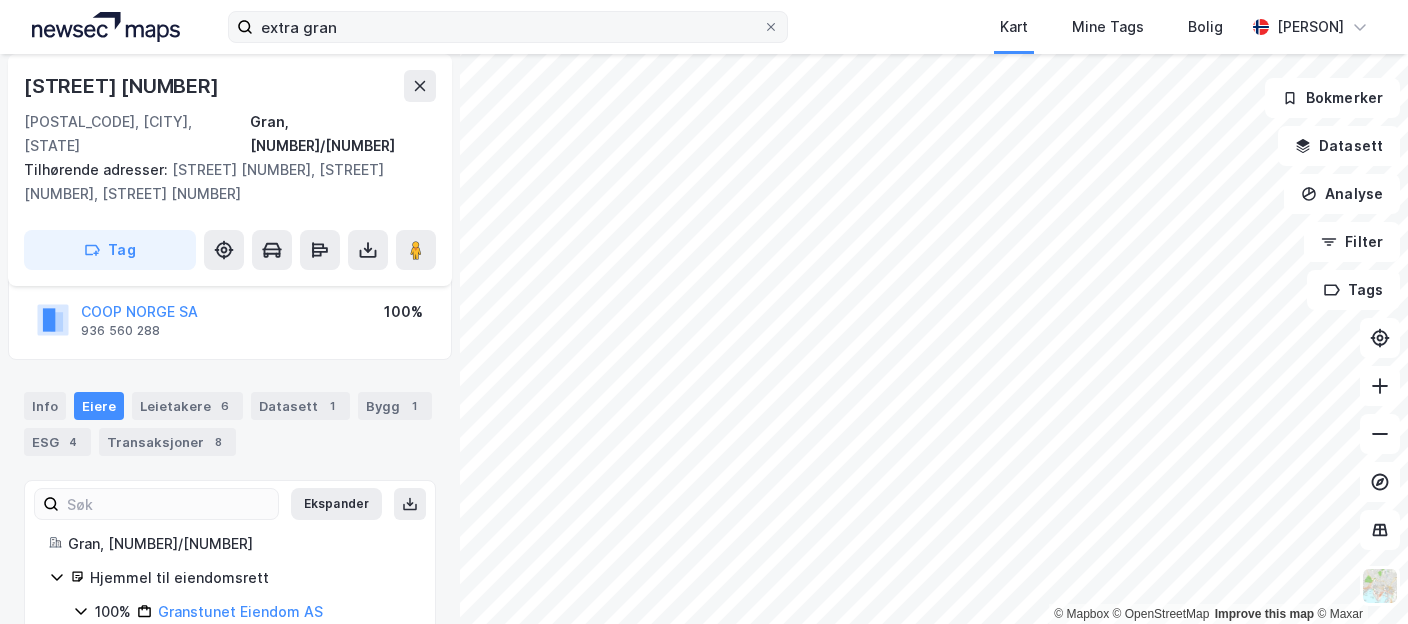 click on "extra gran Kart Mine Tags Bolig [PERSON] © Mapbox   © OpenStreetMap   Improve this map   © Maxar [STREET] [NUMBER] 2750, [CITY], [STATE] Gran, [NUMBER]/[NUMBER] Tilhørende adresser:   [STREET] [NUMBER],  [STREET] [NUMBER],  [STREET] [NUMBER] Tag Hjemmelshaver [ORGANIZATION] [PHONE] 100% Gårdeiere [ORGANIZATION] [PHONE] 100% Info Eiere Leietakere 6 Datasett 1 Bygg 1 ESG 4 Transaksjoner 8 Ekspander Gran, [NUMBER]/[NUMBER] Hjemmel til eiendomsrett 100% Granstunet Eiendom AS 100% Coop Norge Eiendom AS Bokmerker Datasett Analyse Filter Tags" at bounding box center (704, 312) 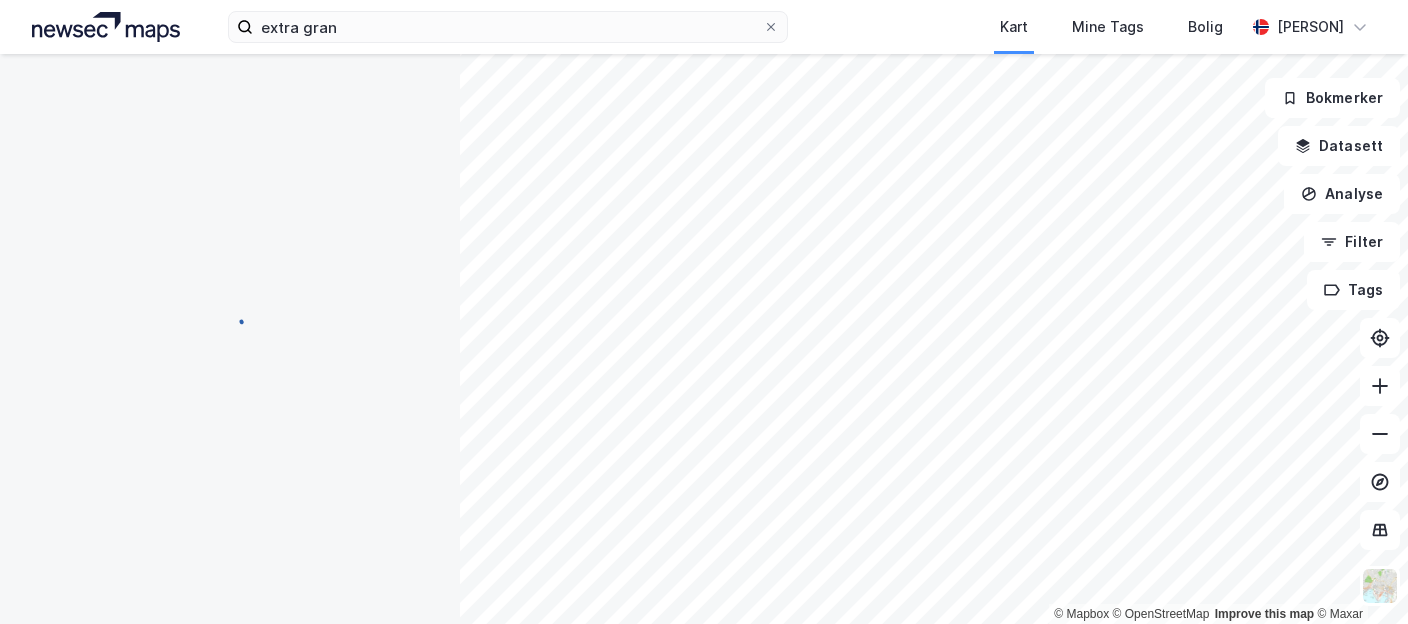scroll, scrollTop: 143, scrollLeft: 0, axis: vertical 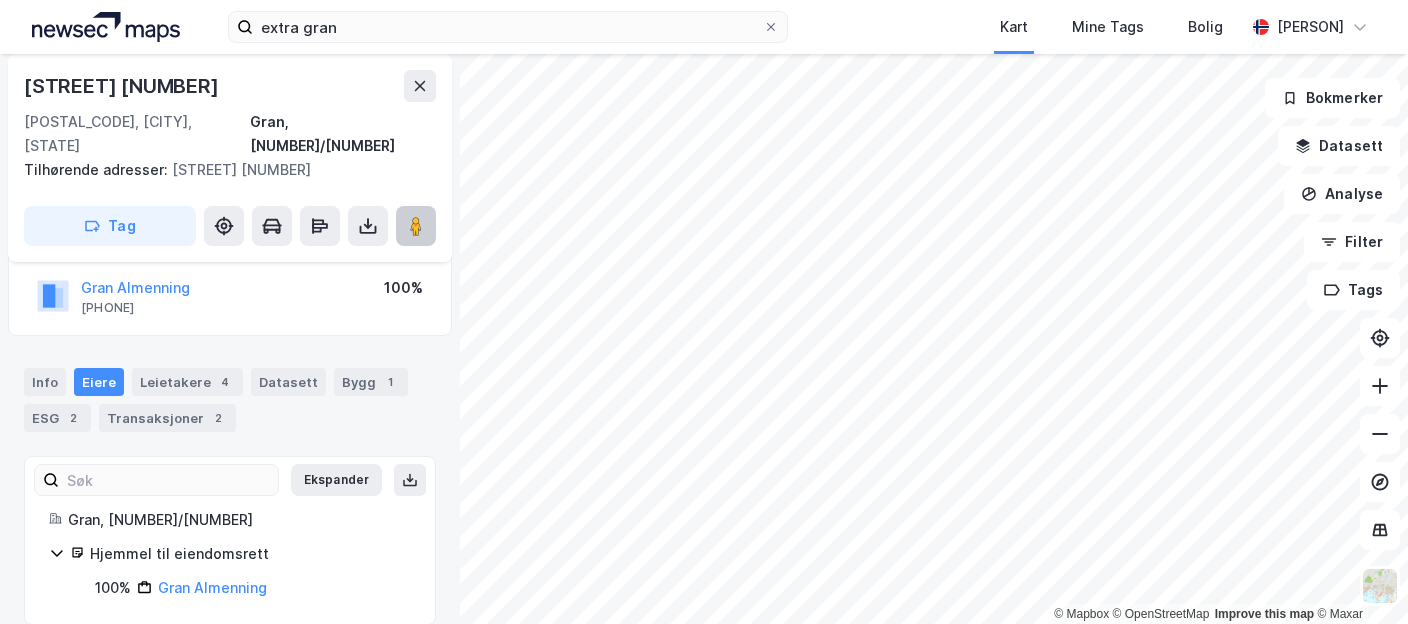 click at bounding box center (416, 226) 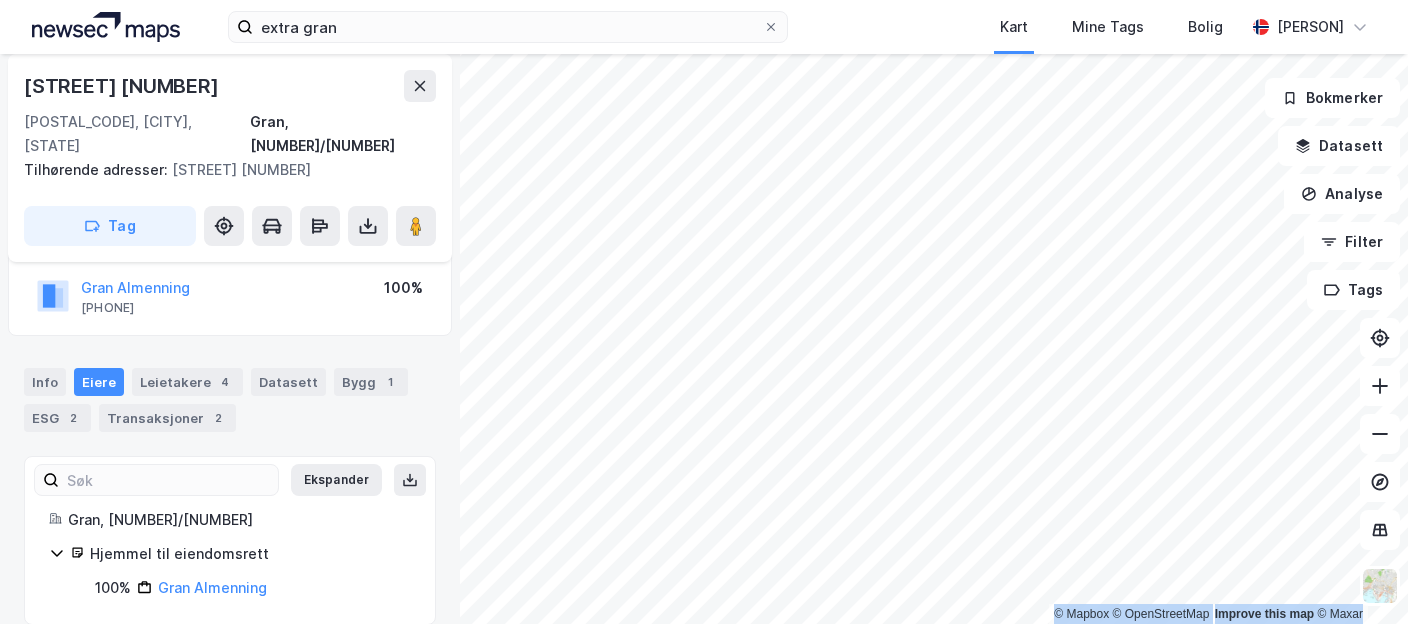 drag, startPoint x: 422, startPoint y: 213, endPoint x: 940, endPoint y: 458, distance: 573.01746 